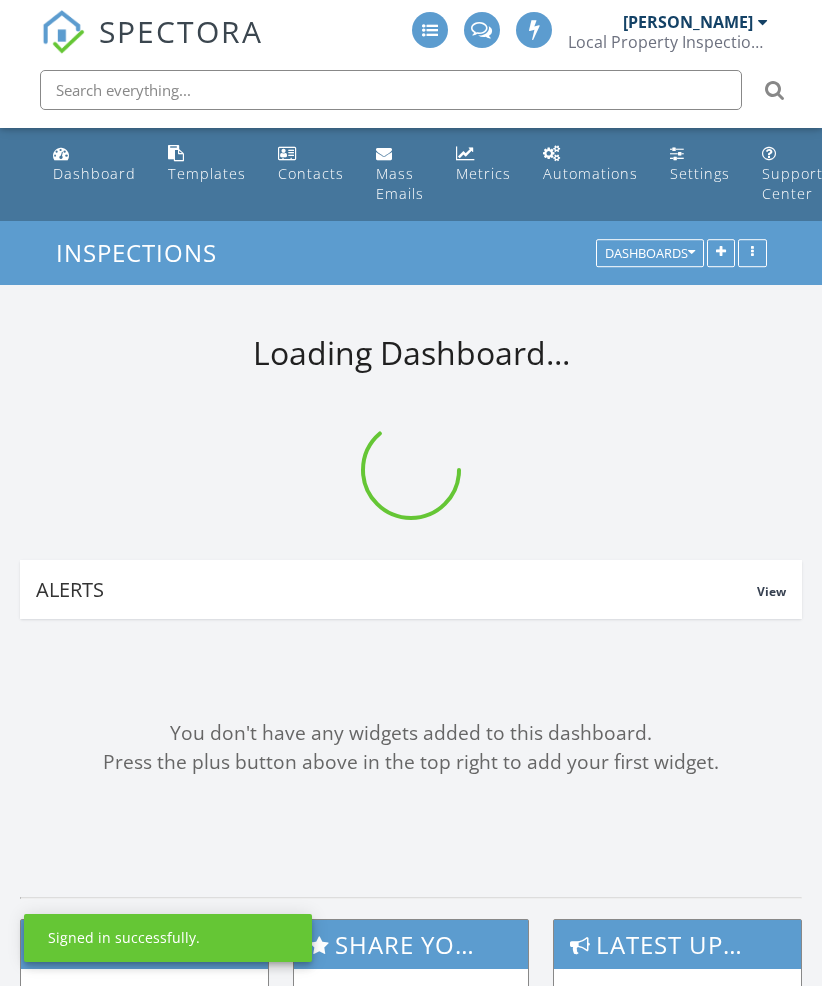 scroll, scrollTop: 0, scrollLeft: 0, axis: both 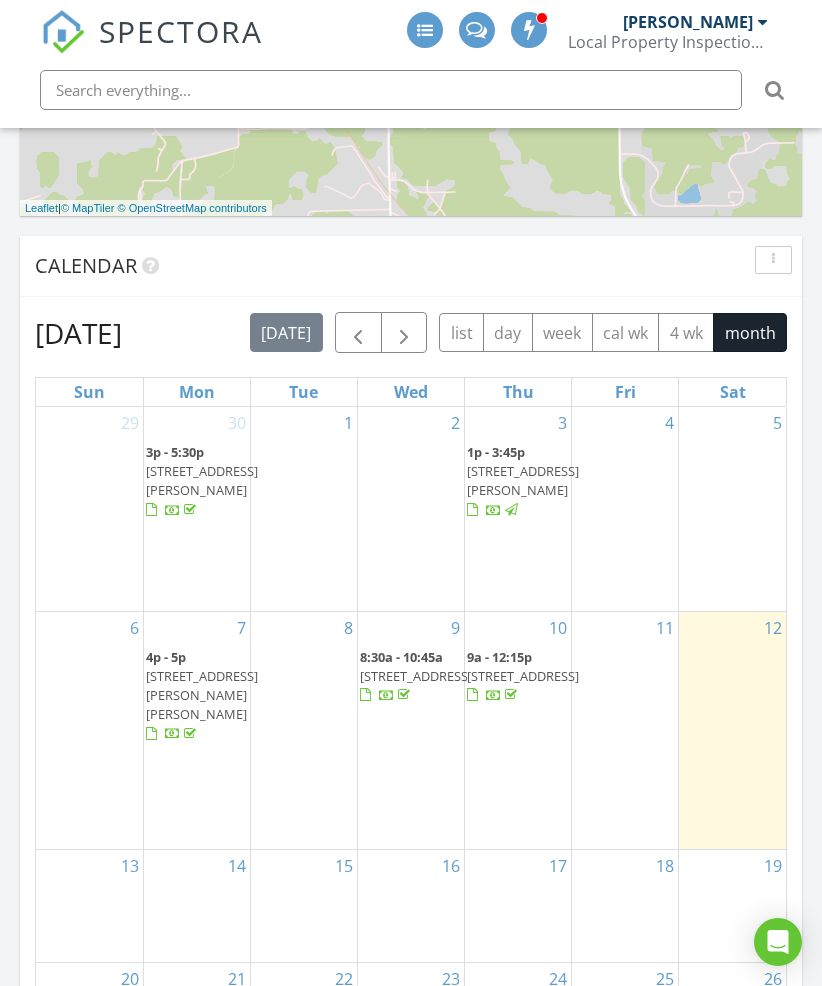 click on "12" at bounding box center (732, 730) 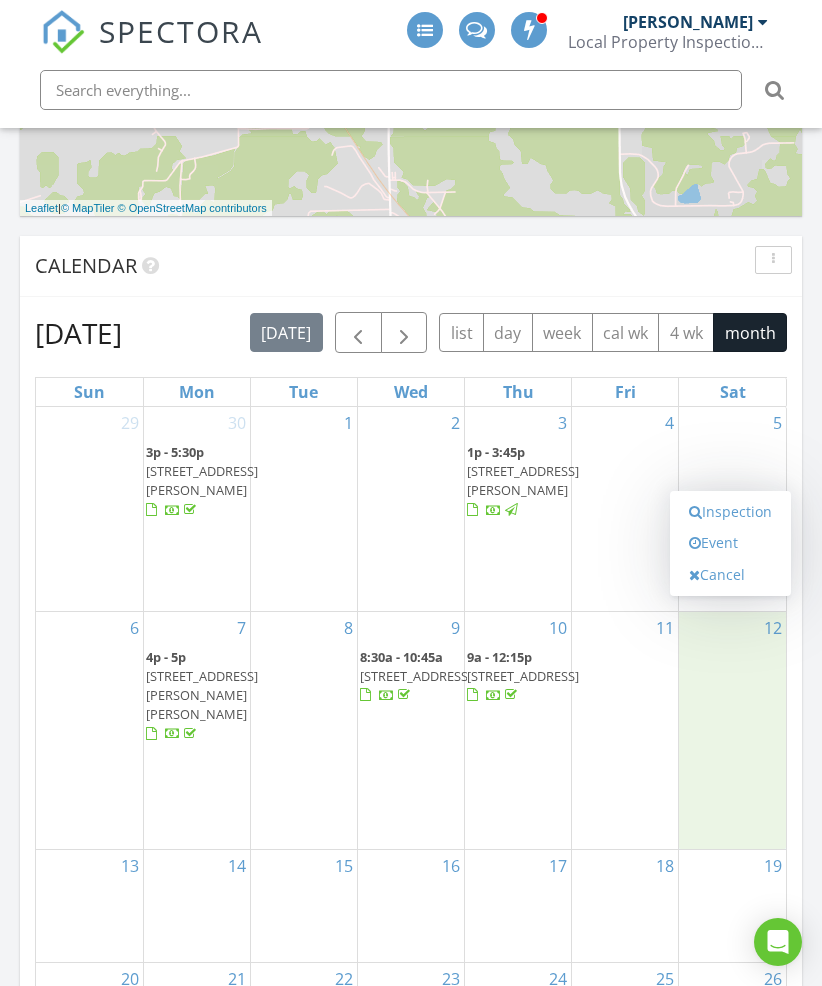 click on "Inspection" at bounding box center [730, 512] 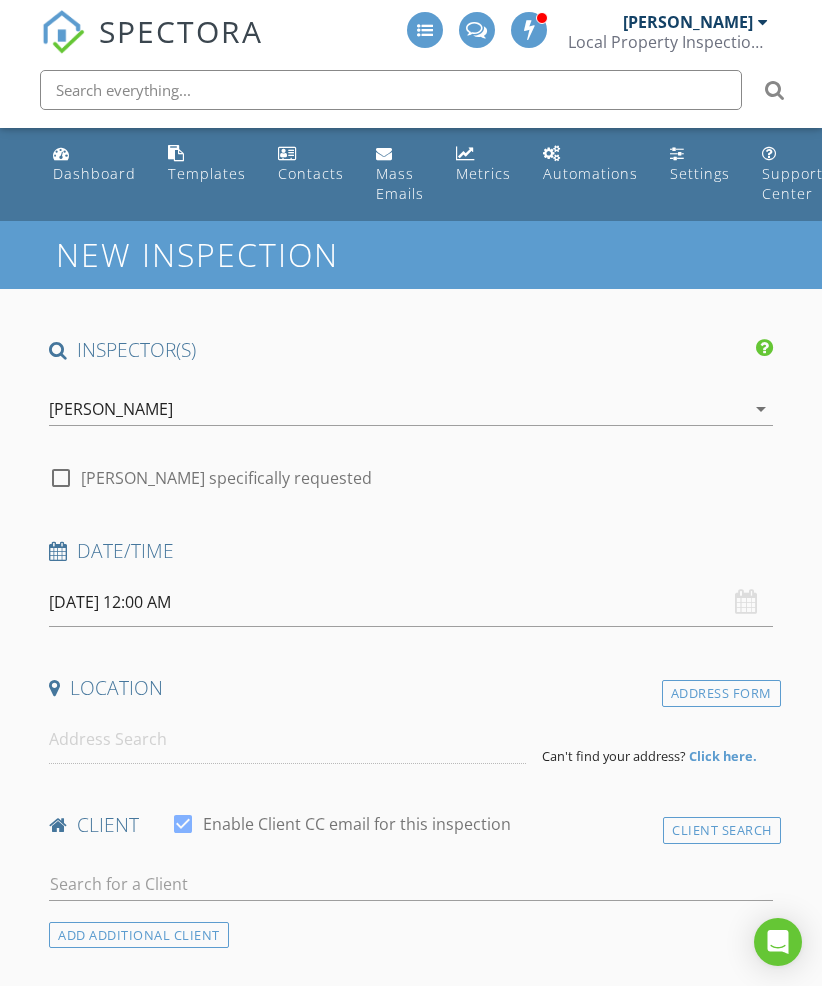 scroll, scrollTop: 0, scrollLeft: 0, axis: both 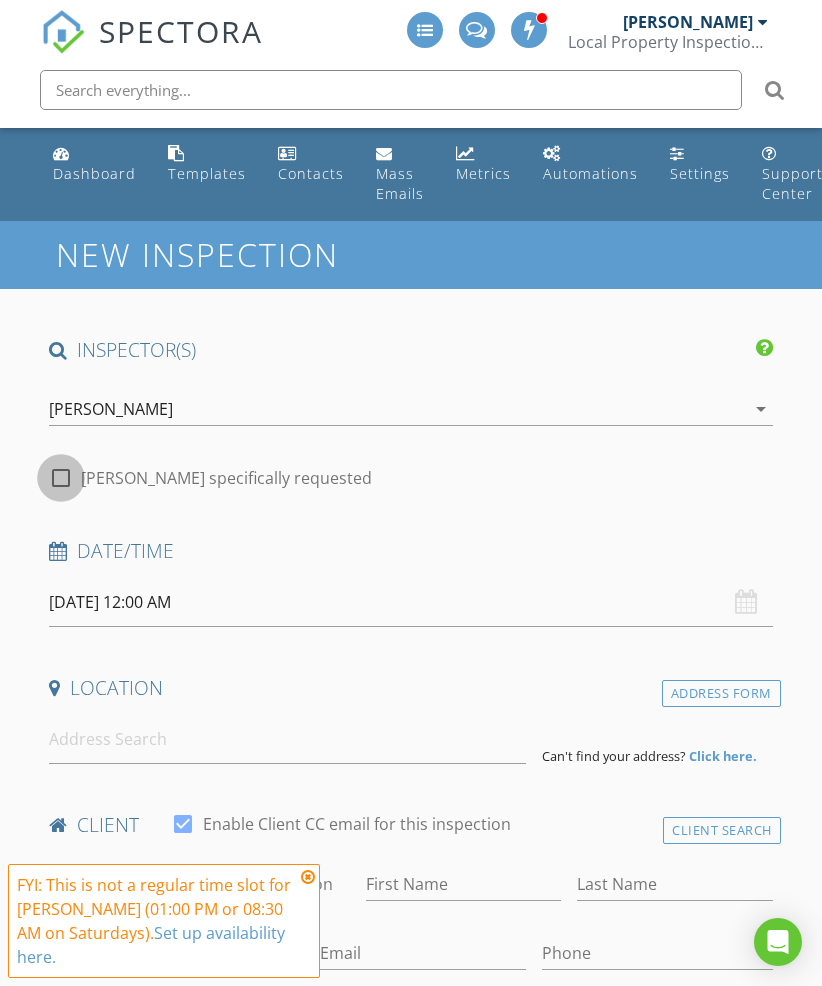click at bounding box center [61, 478] 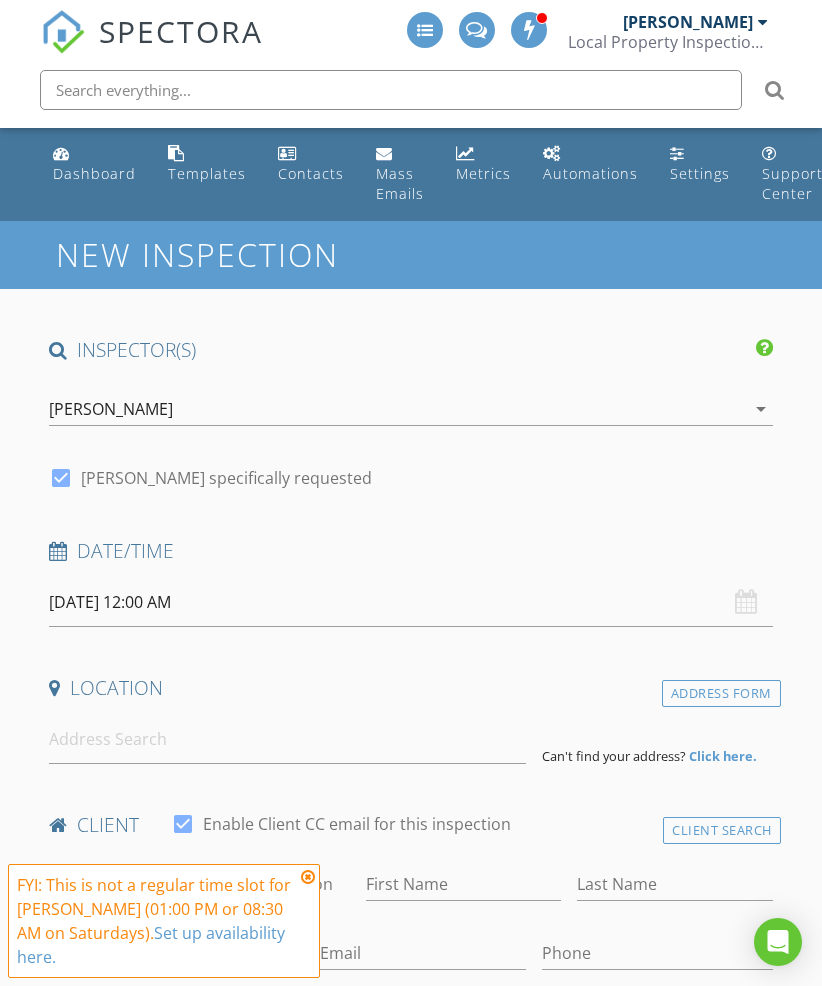 click on "[DATE] 12:00 AM" at bounding box center (411, 602) 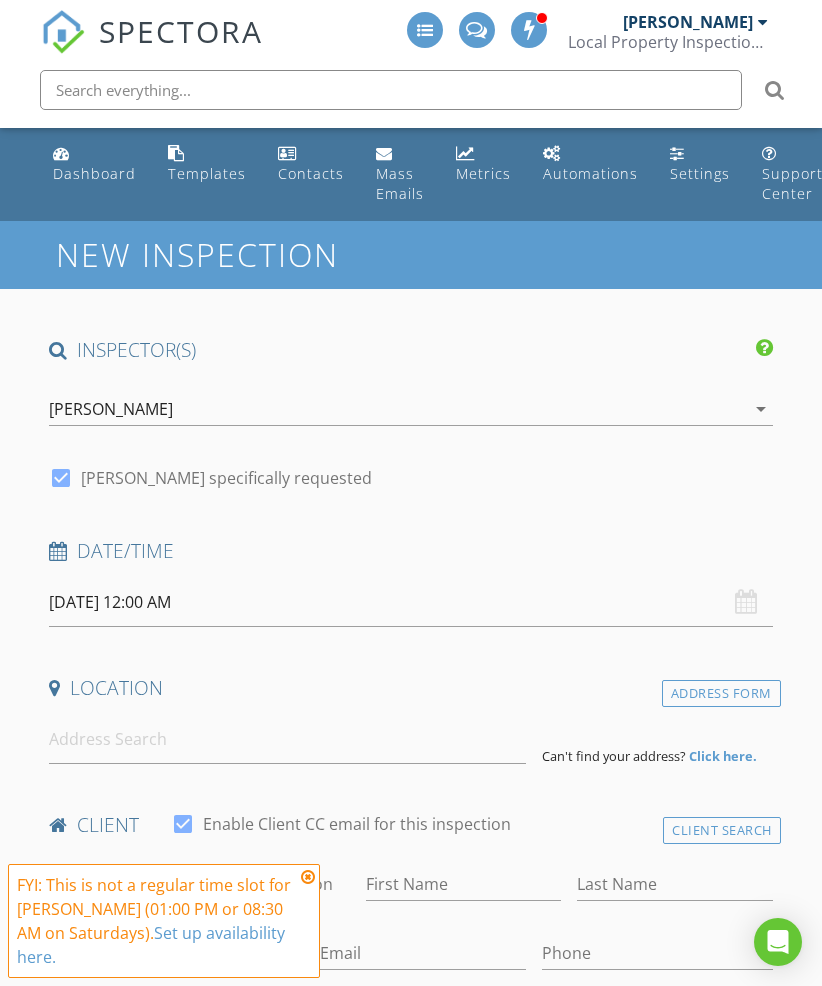 click at bounding box center (308, 877) 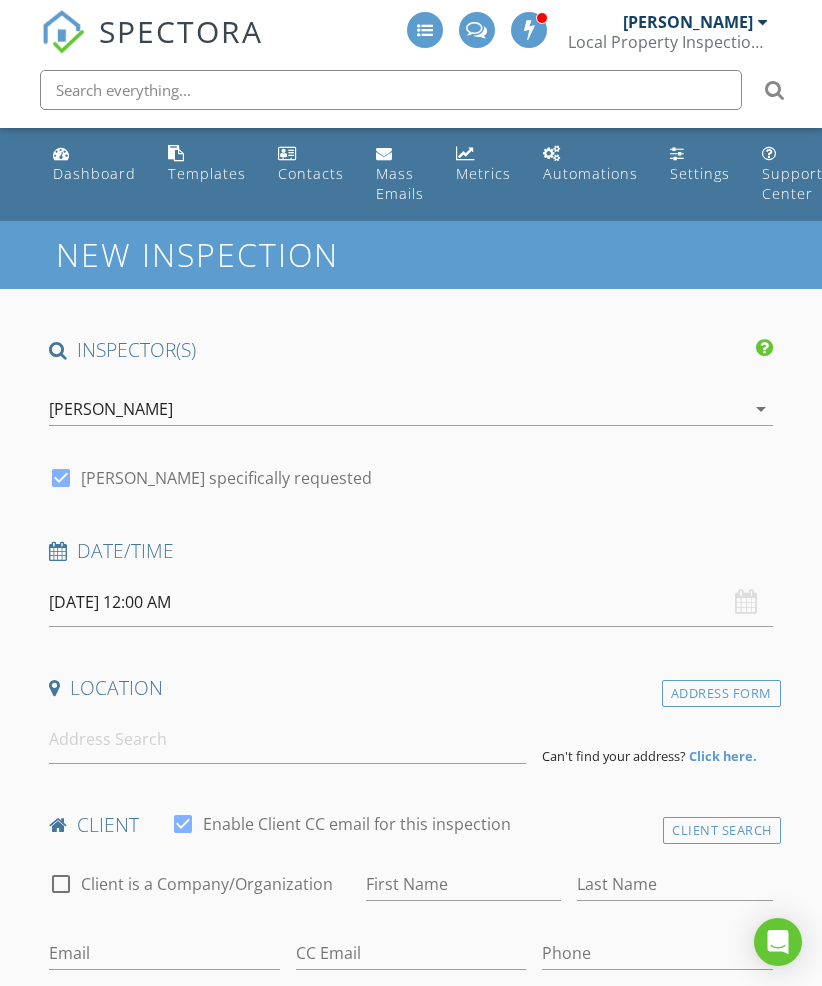 click on "07/12/2025 12:00 AM" at bounding box center (411, 602) 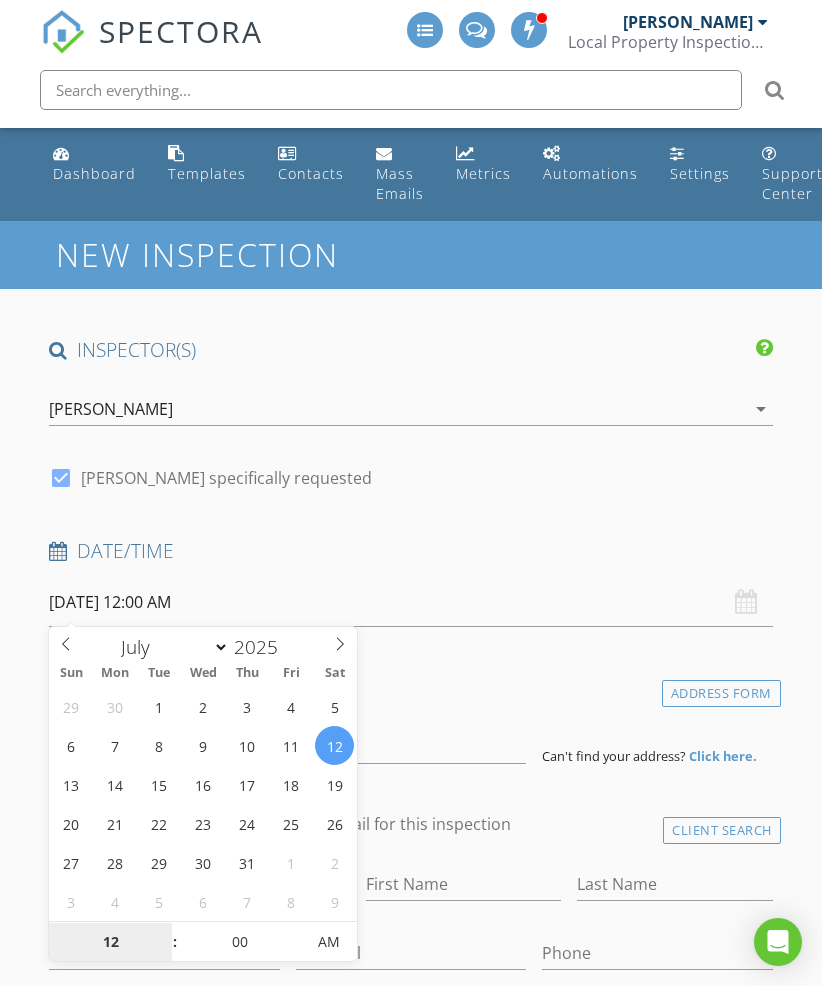 click on "12" at bounding box center (110, 943) 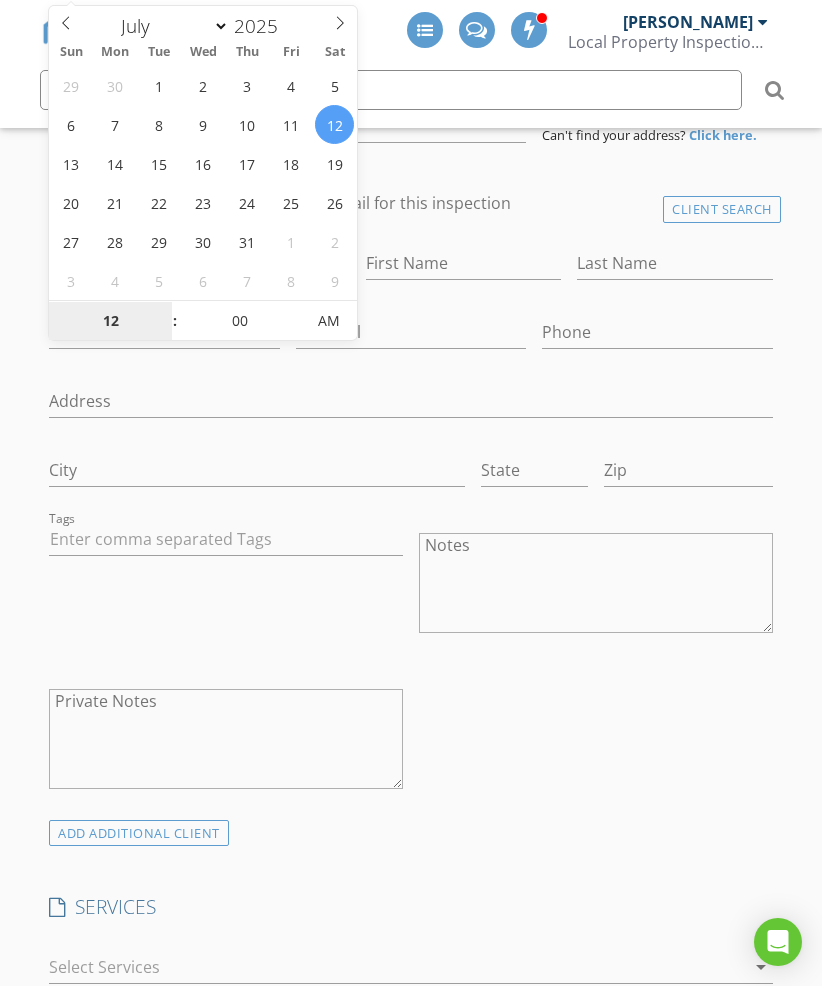 scroll, scrollTop: 278, scrollLeft: 0, axis: vertical 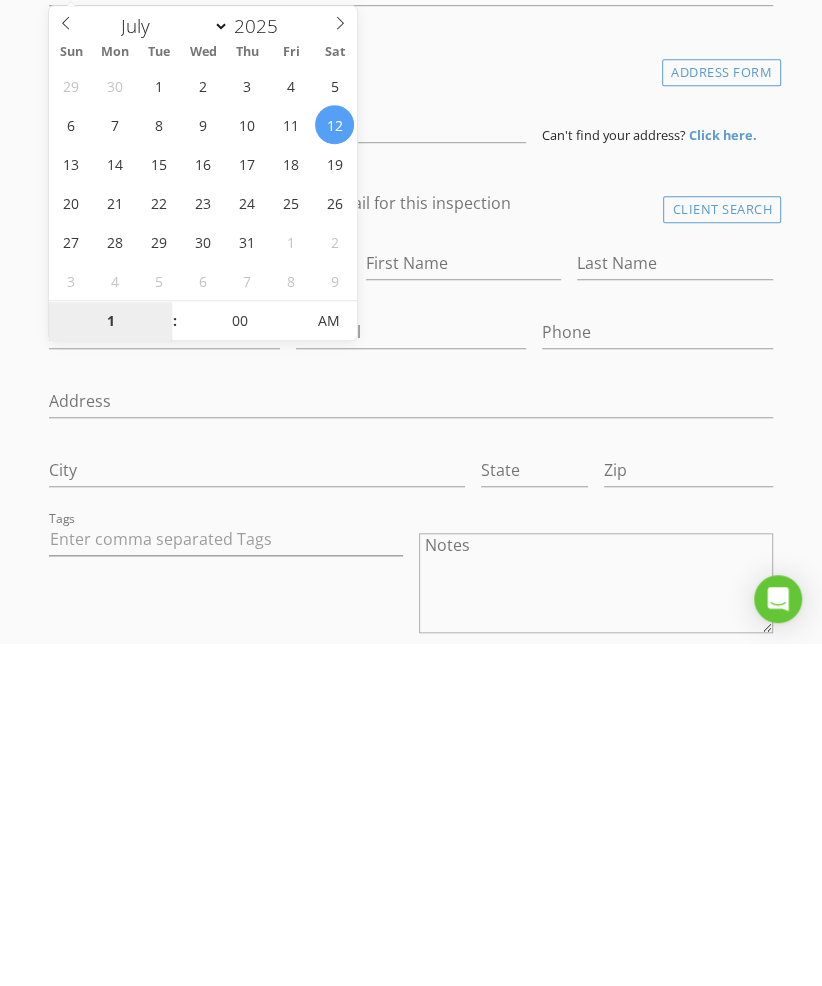 type on "01" 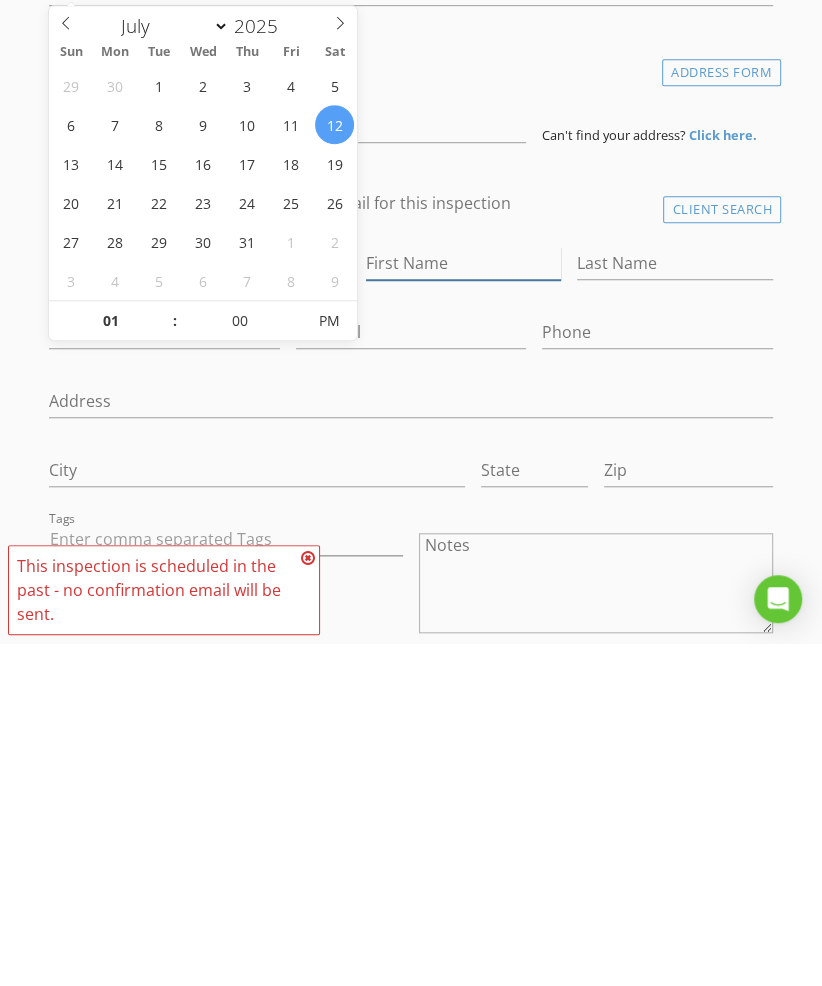click on "First Name" at bounding box center (464, 606) 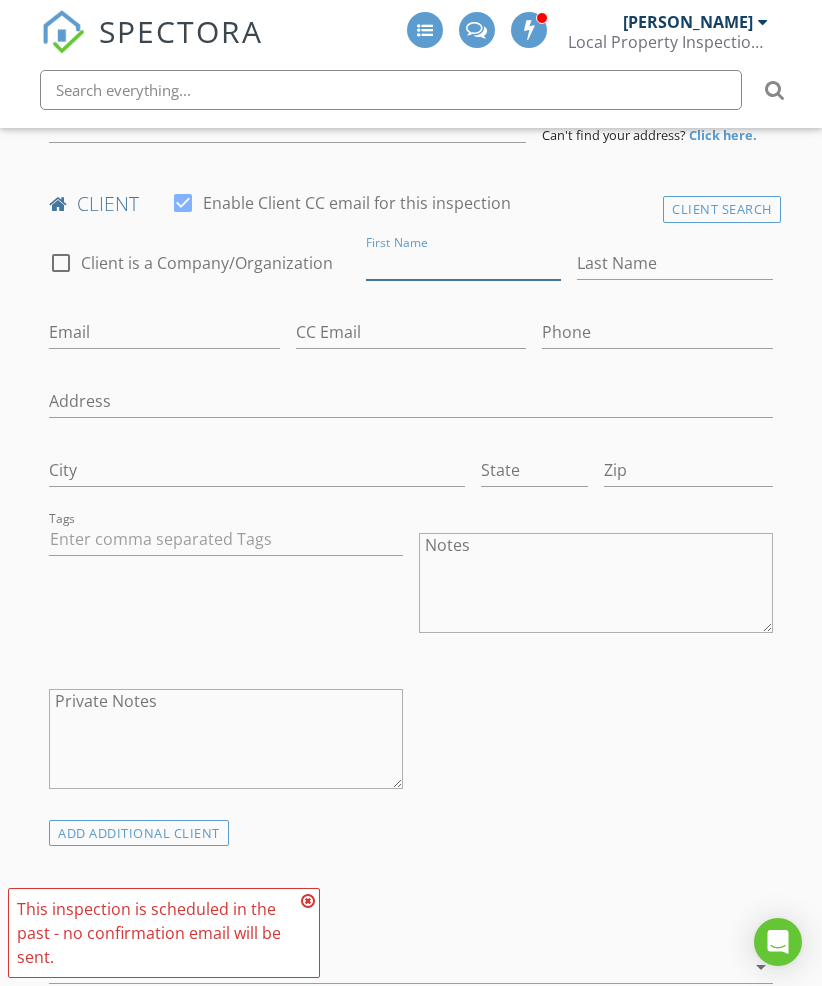 scroll, scrollTop: 620, scrollLeft: 0, axis: vertical 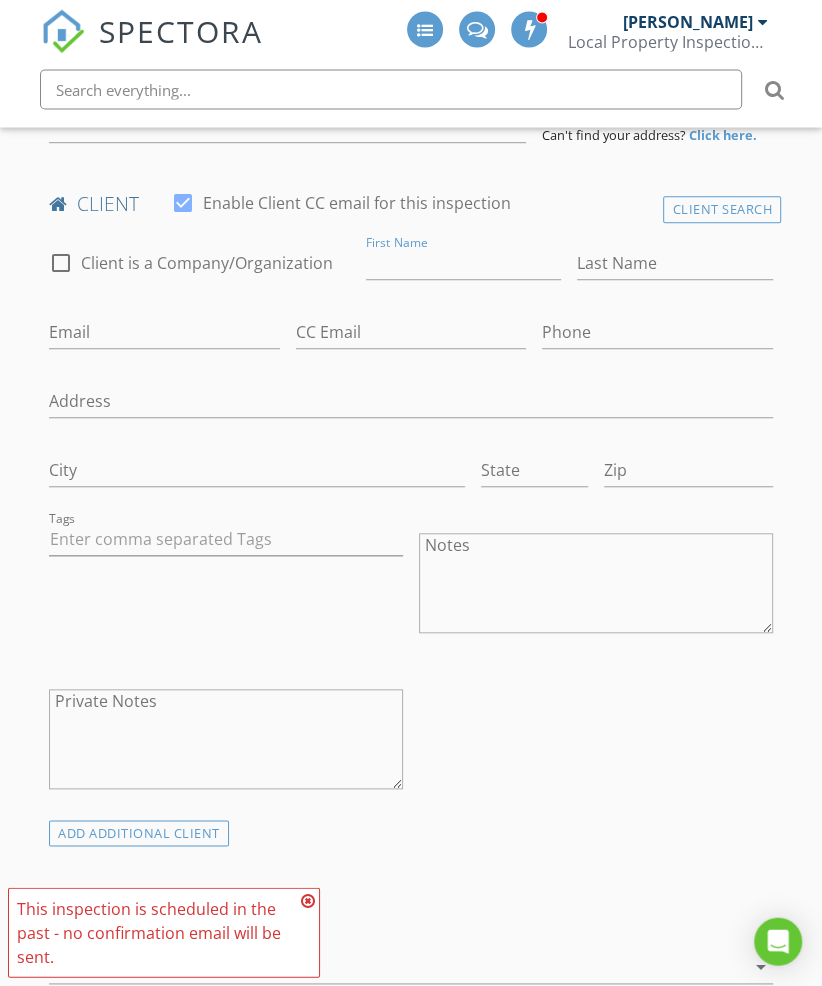 click on "Client Search" at bounding box center [722, 210] 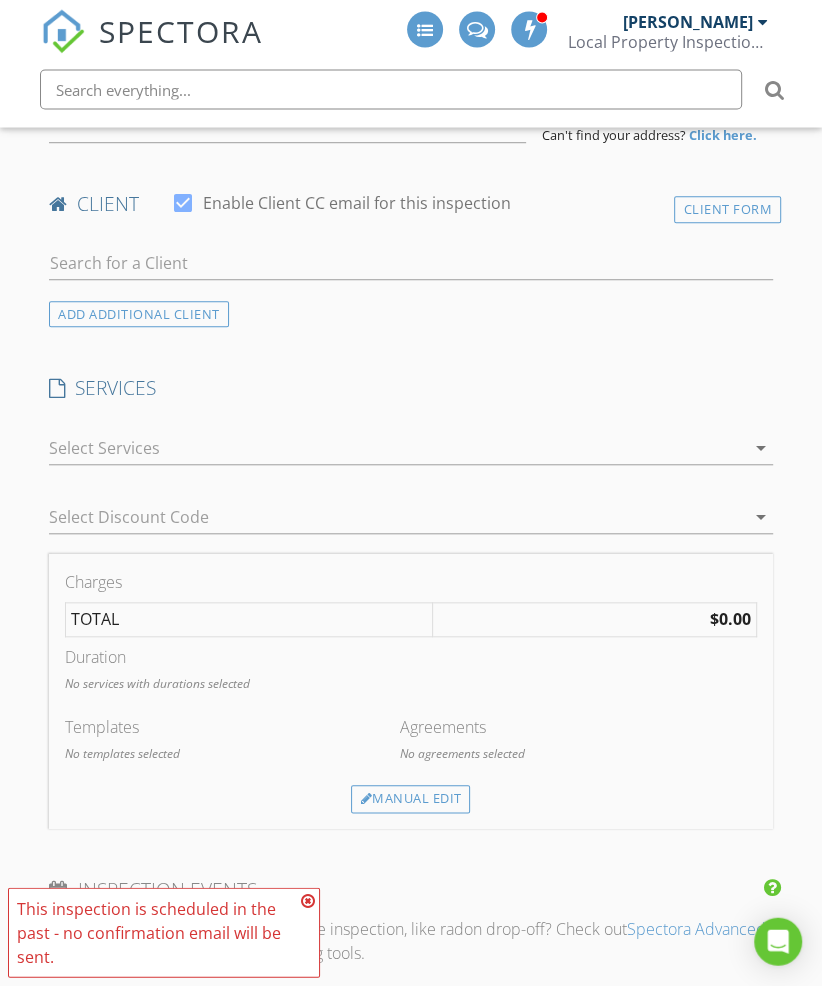 scroll, scrollTop: 621, scrollLeft: 0, axis: vertical 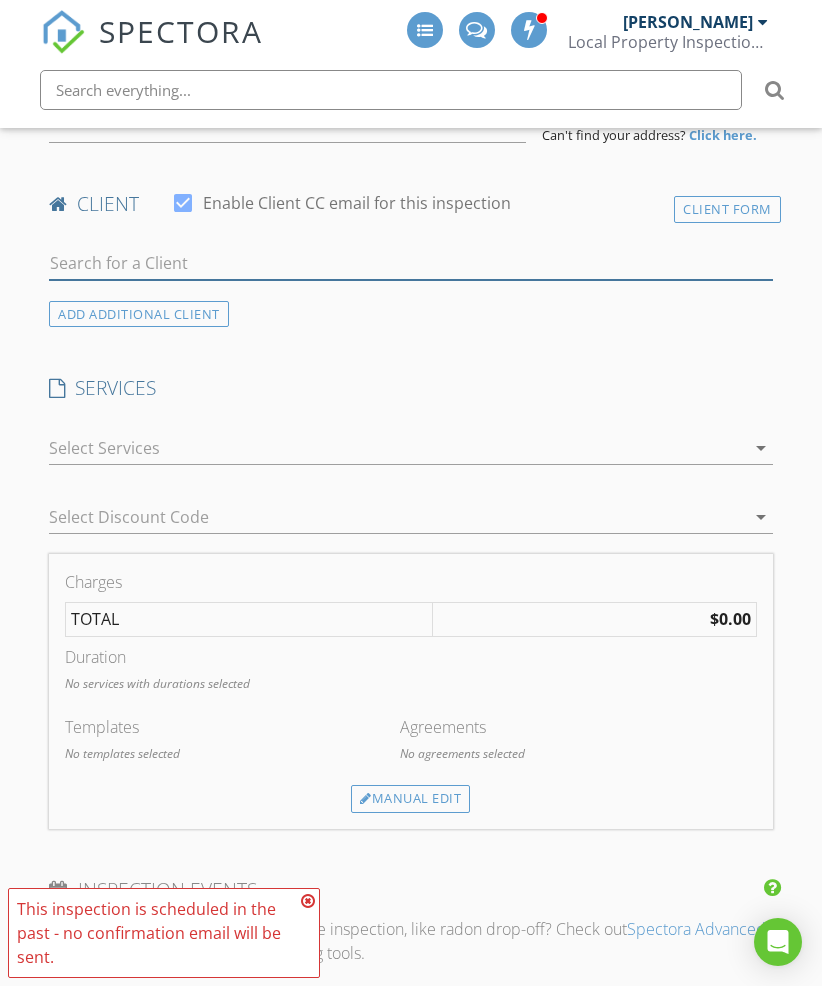 click at bounding box center [411, 263] 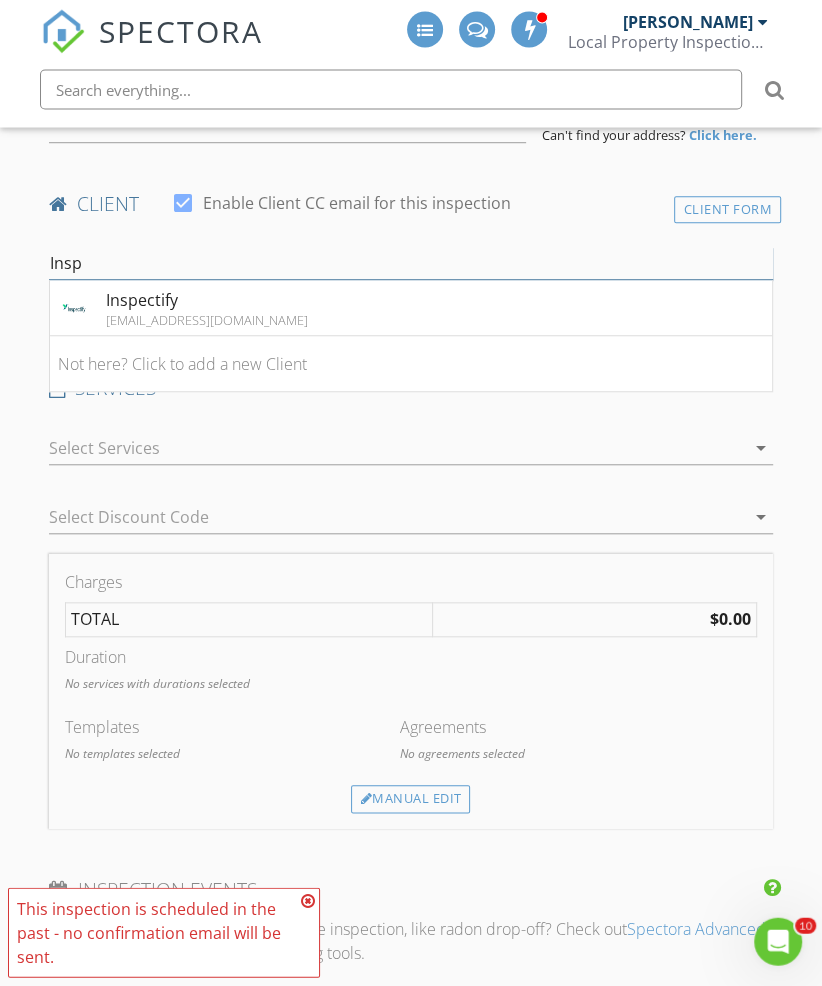 scroll, scrollTop: 0, scrollLeft: 0, axis: both 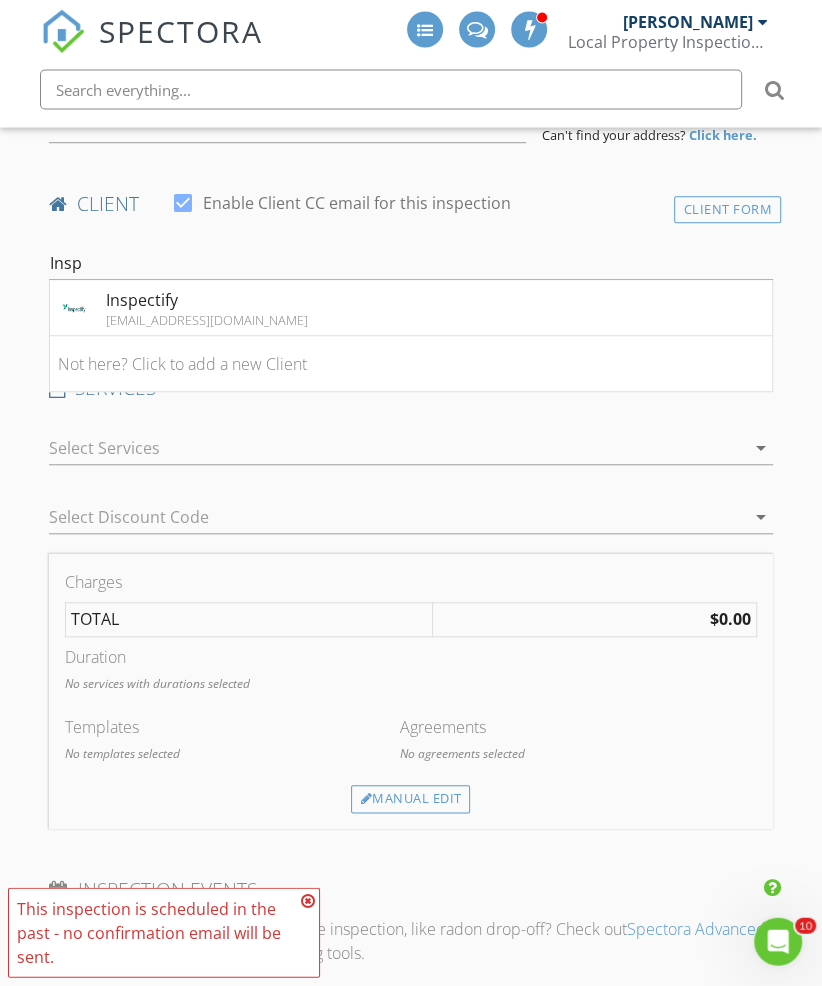 click on "Inspectify
hello@inspectify.com" at bounding box center (411, 309) 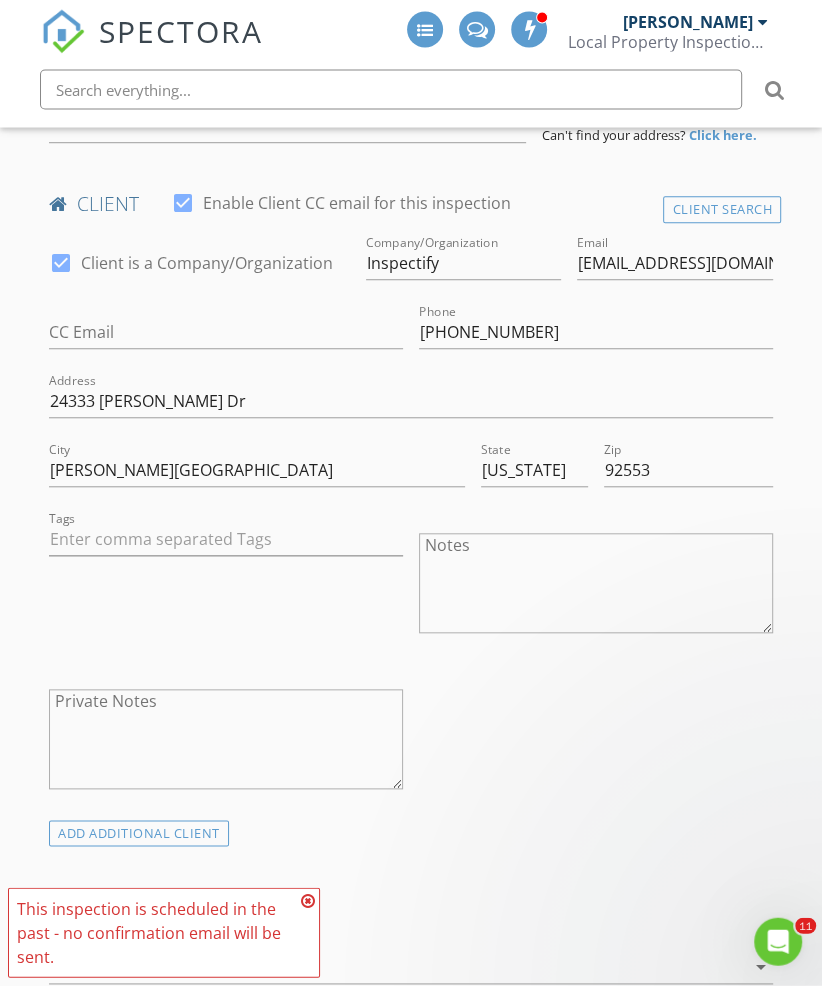 scroll, scrollTop: 621, scrollLeft: 0, axis: vertical 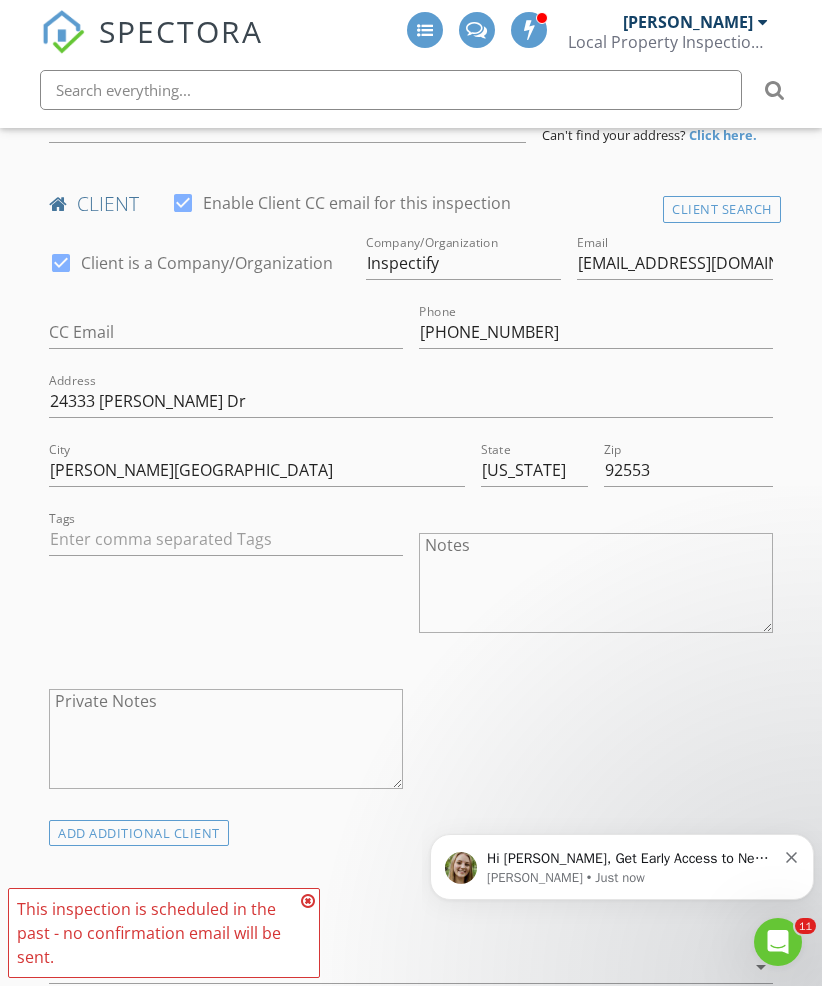 click at bounding box center [792, 855] 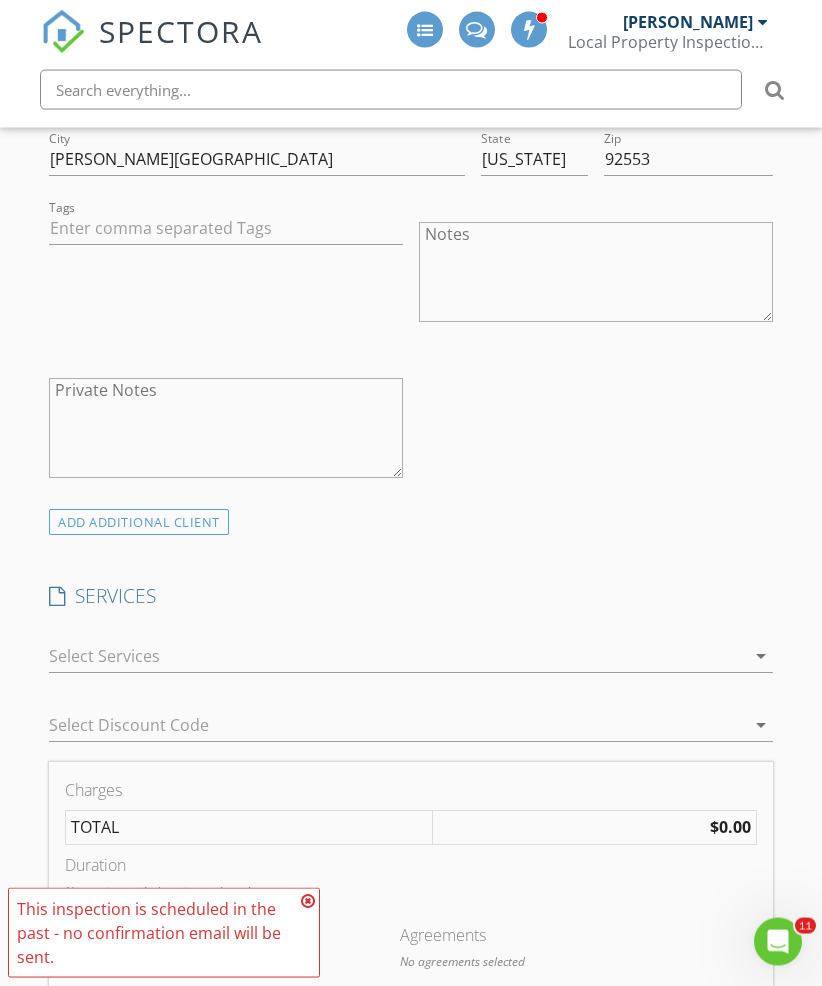 scroll, scrollTop: 972, scrollLeft: 0, axis: vertical 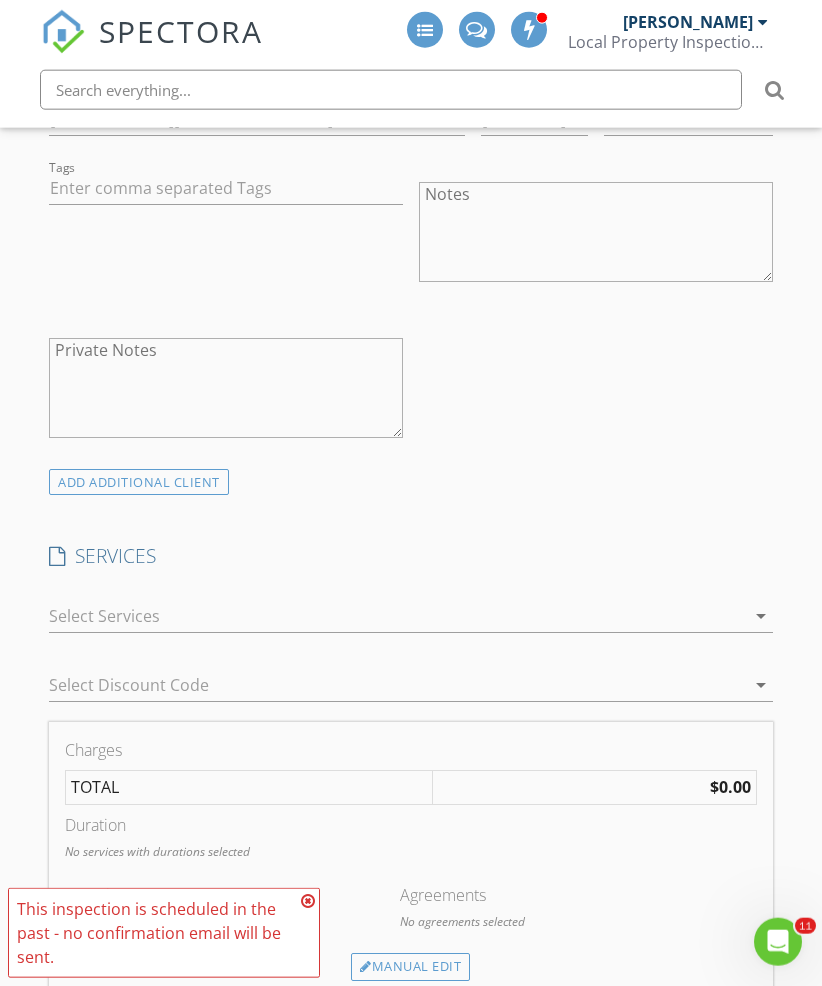 click on "arrow_drop_down" at bounding box center (761, 616) 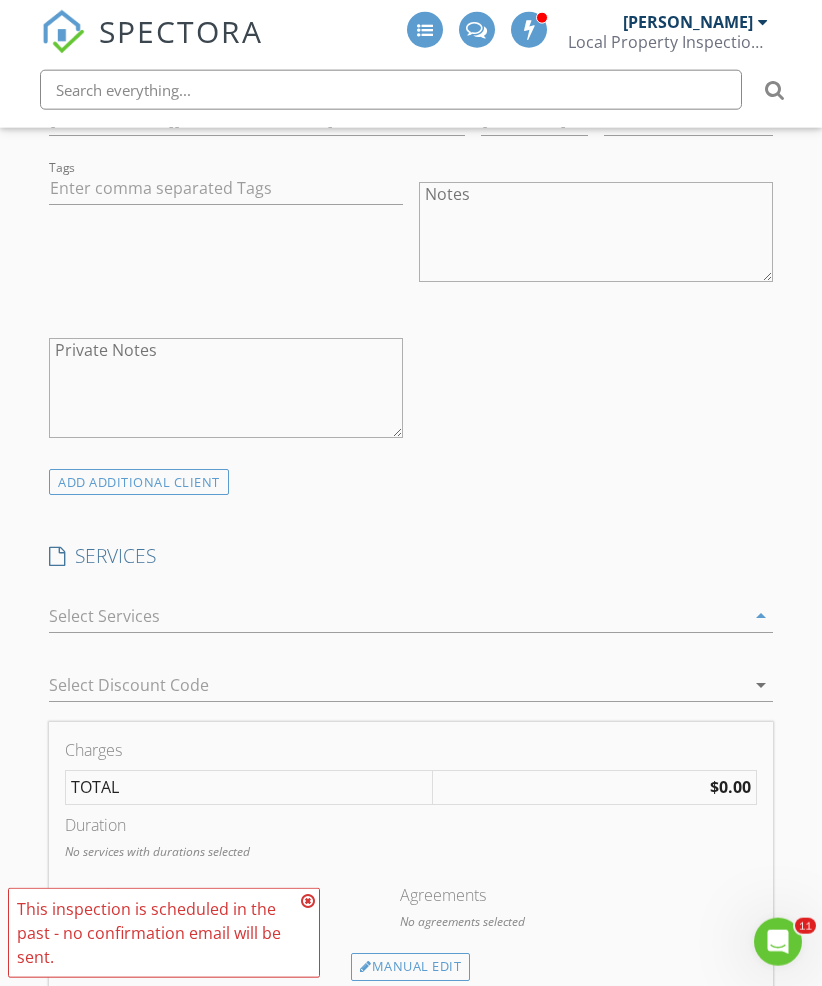 scroll, scrollTop: 973, scrollLeft: 0, axis: vertical 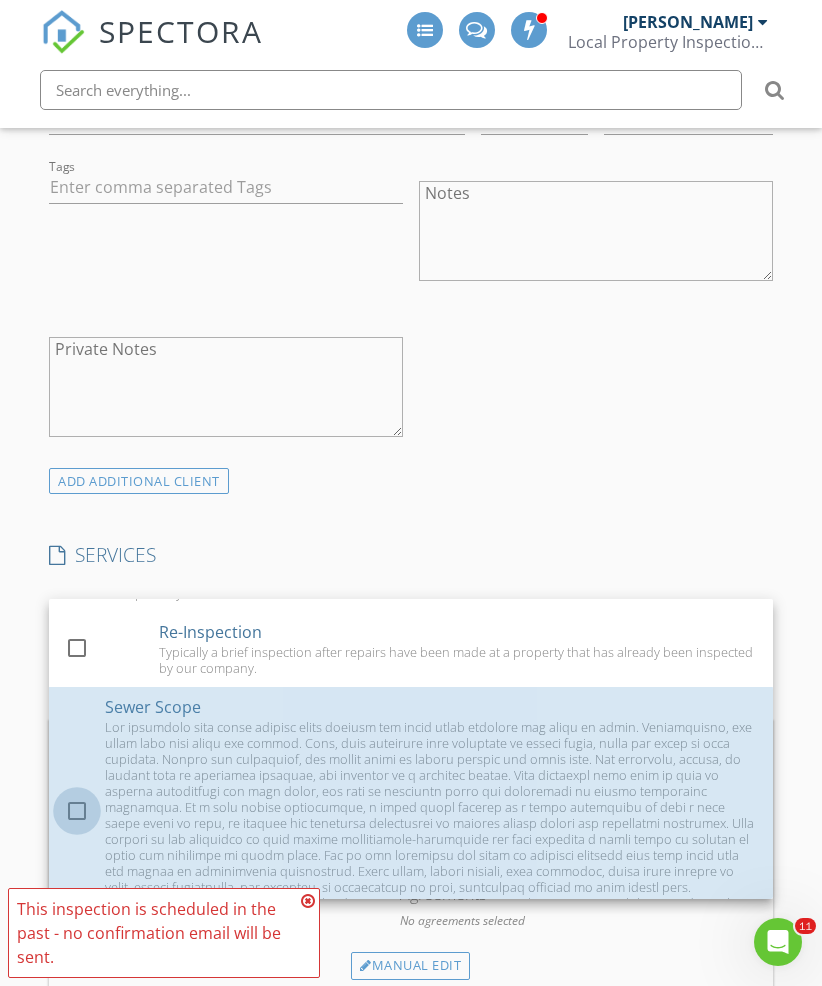 click at bounding box center (77, 811) 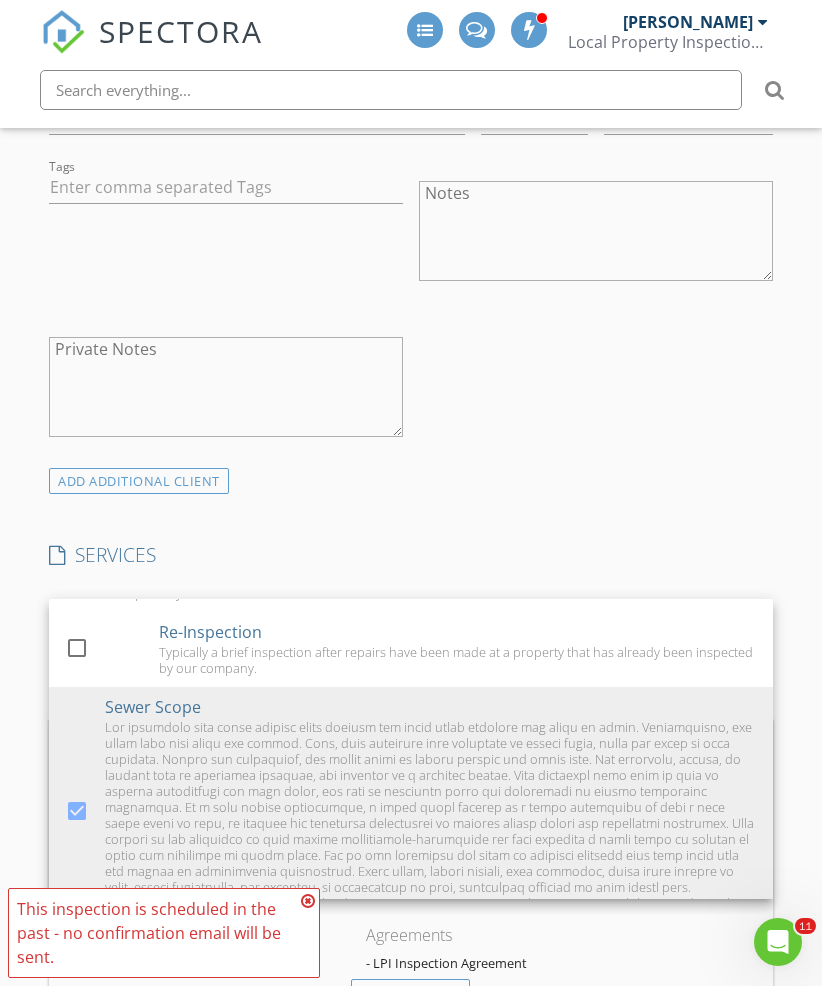 click on "- LPI Inspection Agreement" at bounding box center (561, 963) 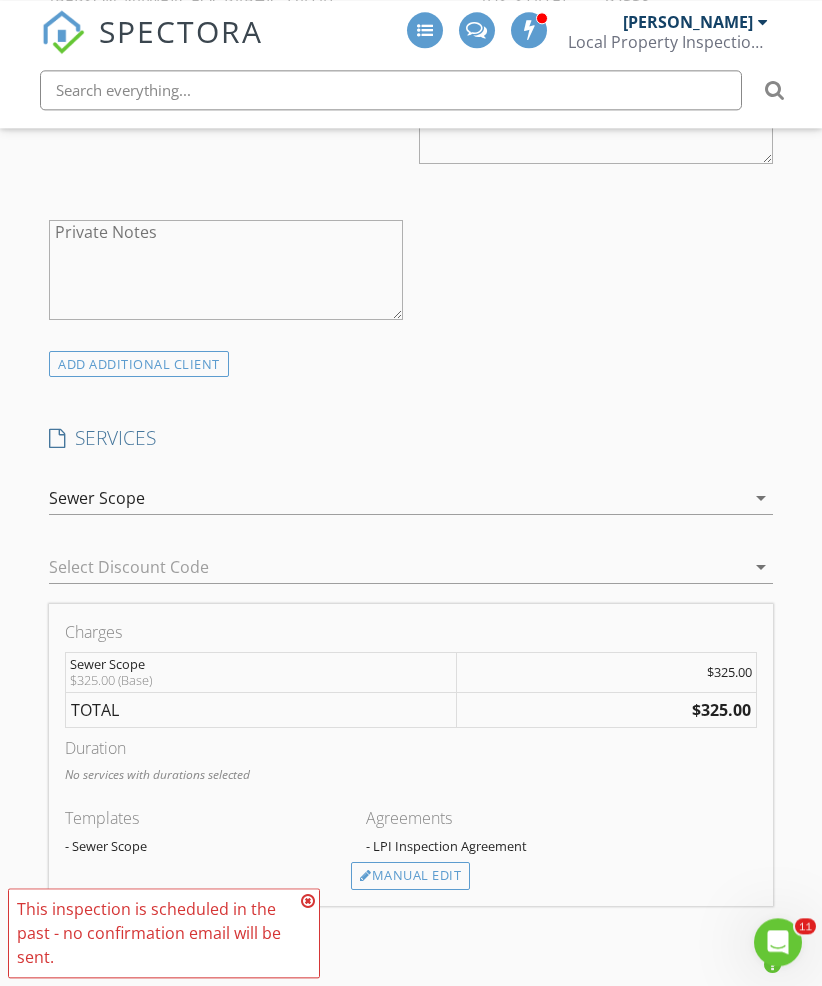 scroll, scrollTop: 1111, scrollLeft: 0, axis: vertical 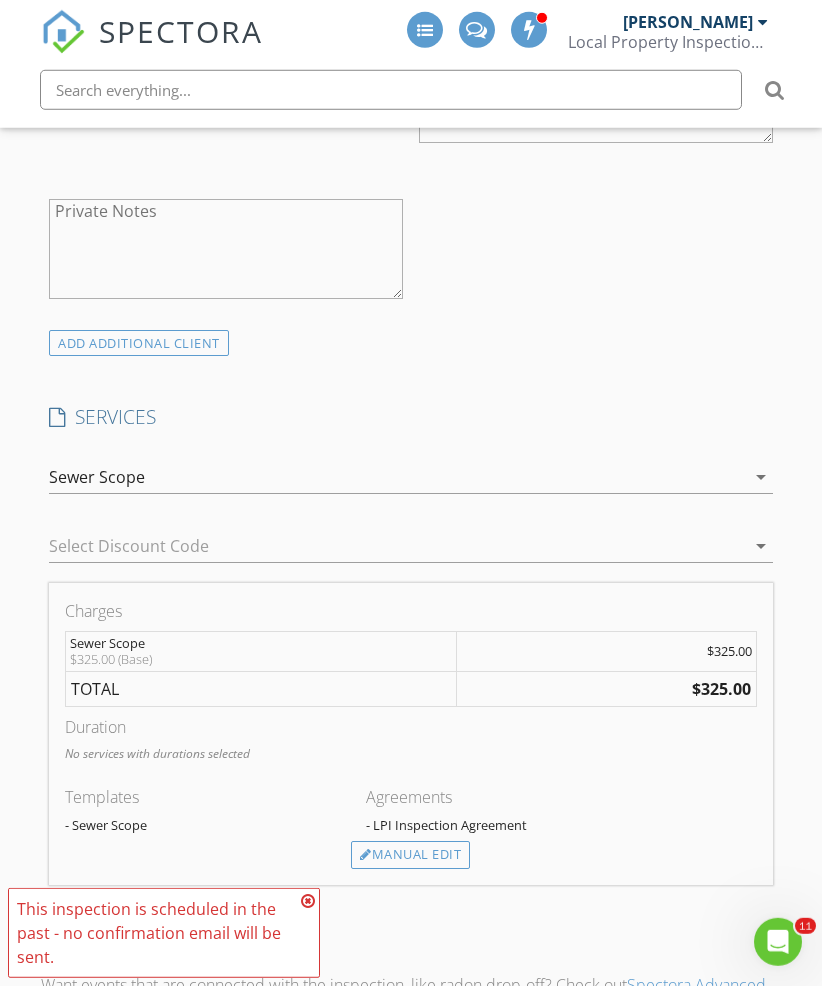 click on "- LPI Inspection Agreement" at bounding box center [561, 825] 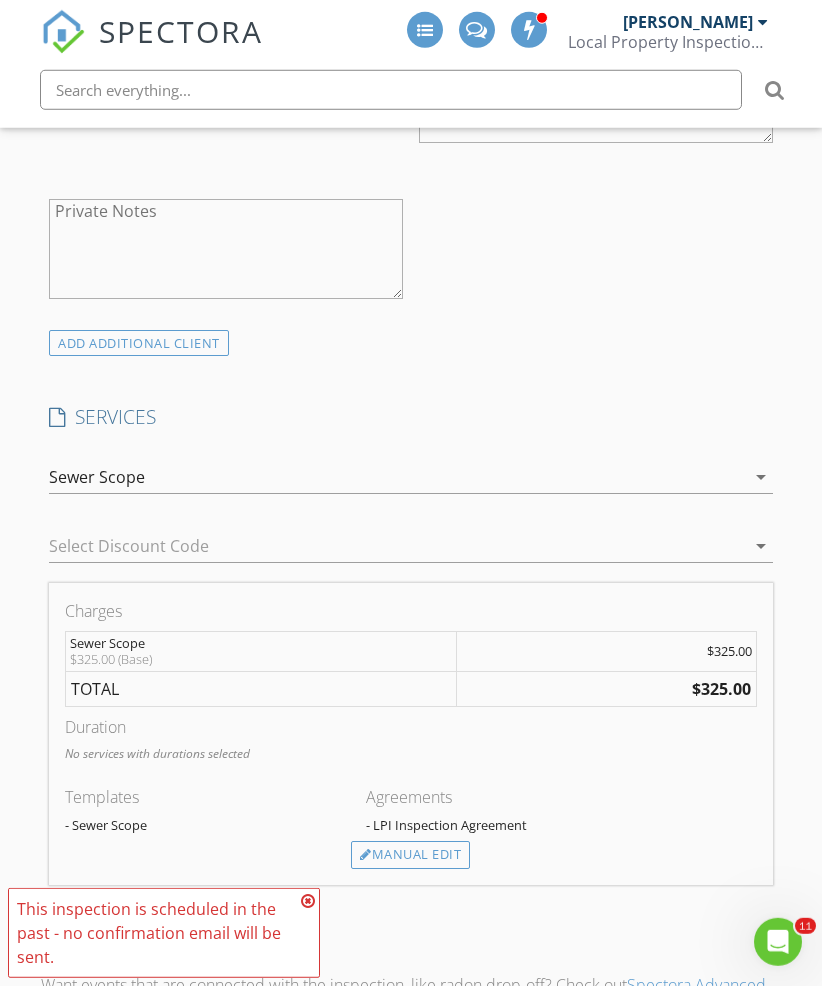 click on "Manual Edit" at bounding box center [410, 855] 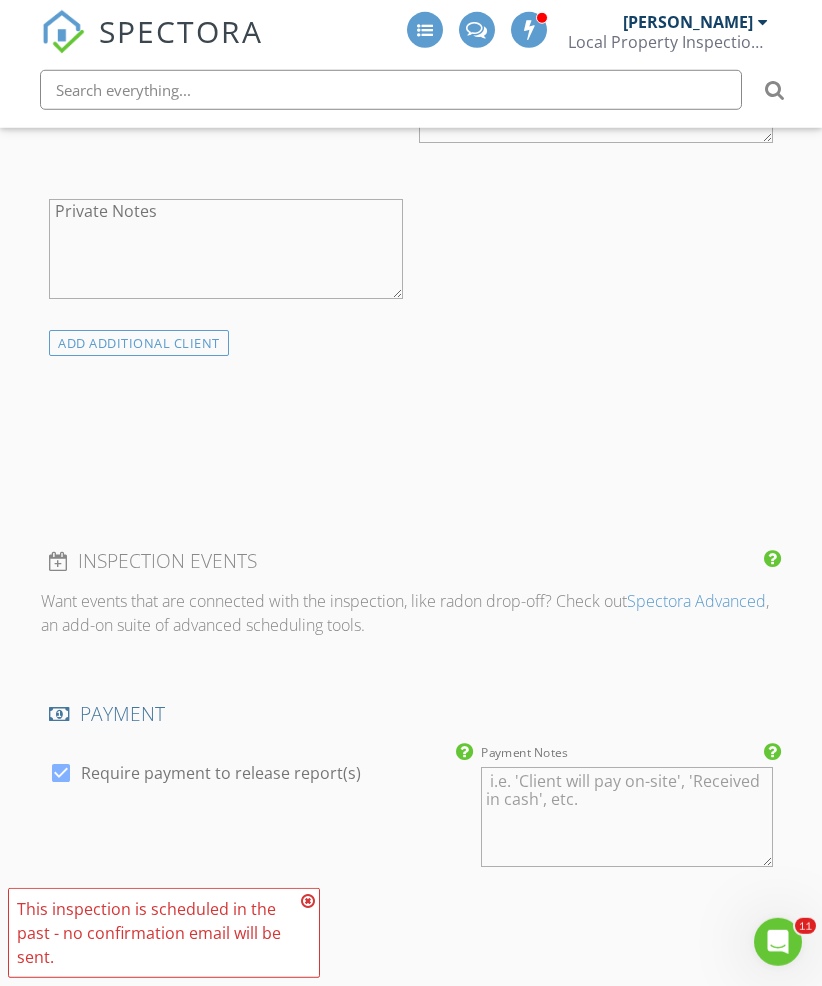 scroll, scrollTop: 1112, scrollLeft: 0, axis: vertical 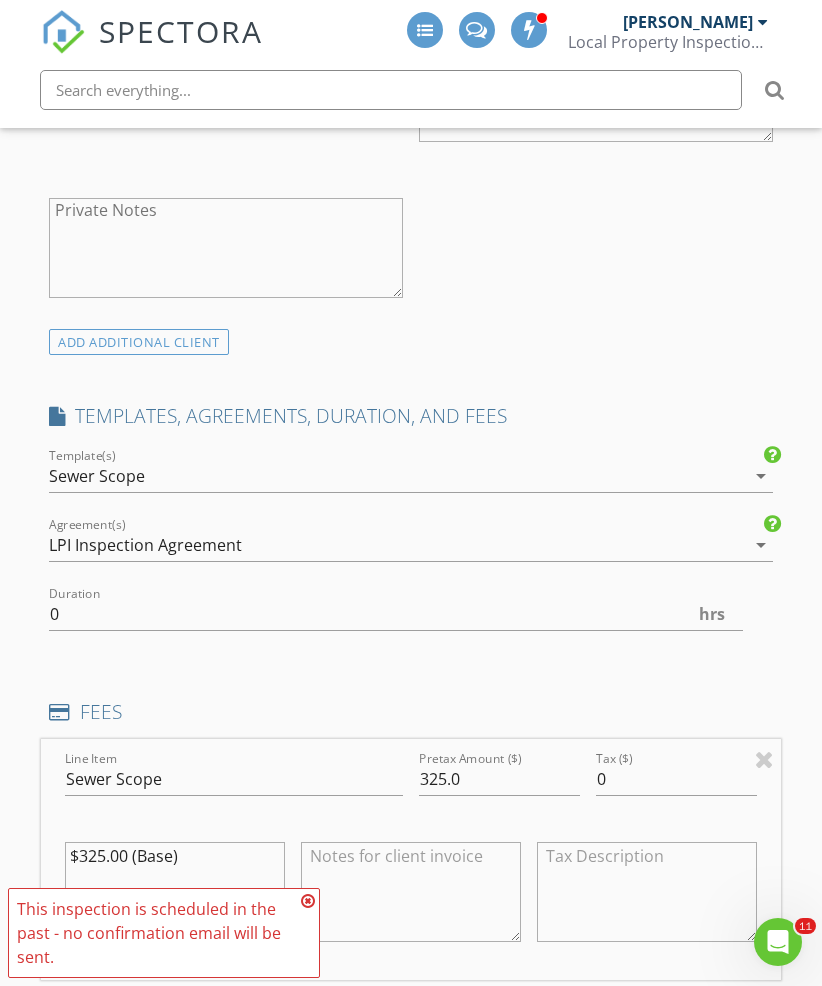 click on "arrow_drop_down" at bounding box center (761, 545) 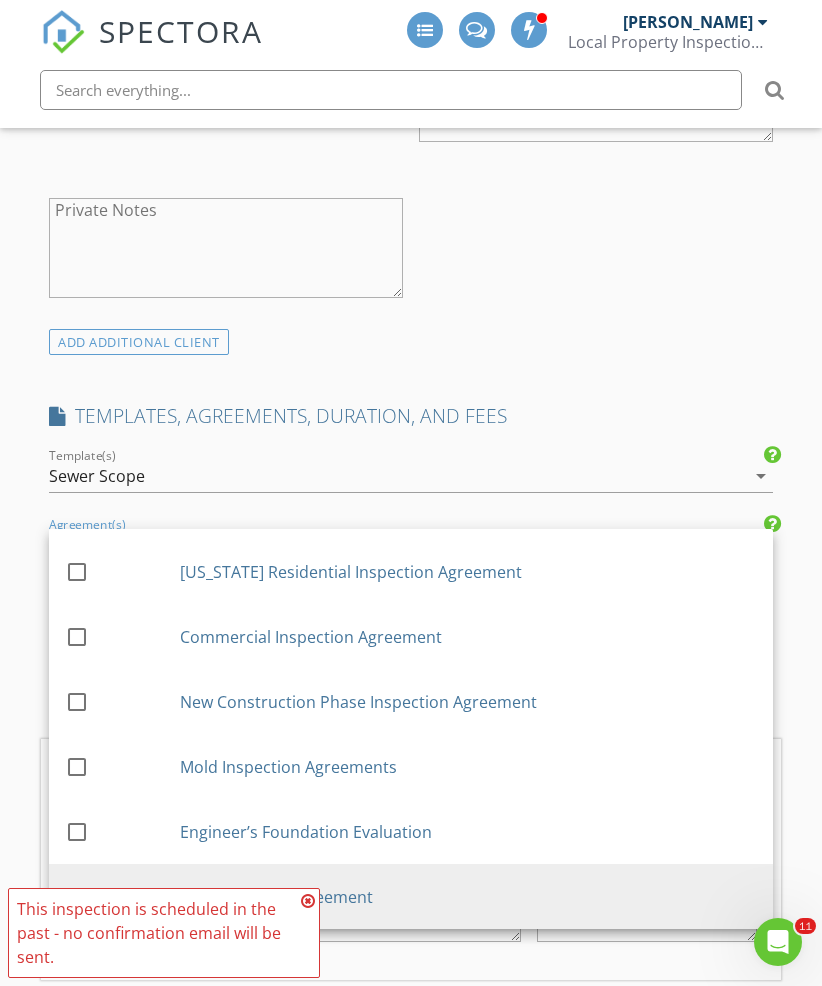 scroll, scrollTop: 380, scrollLeft: 0, axis: vertical 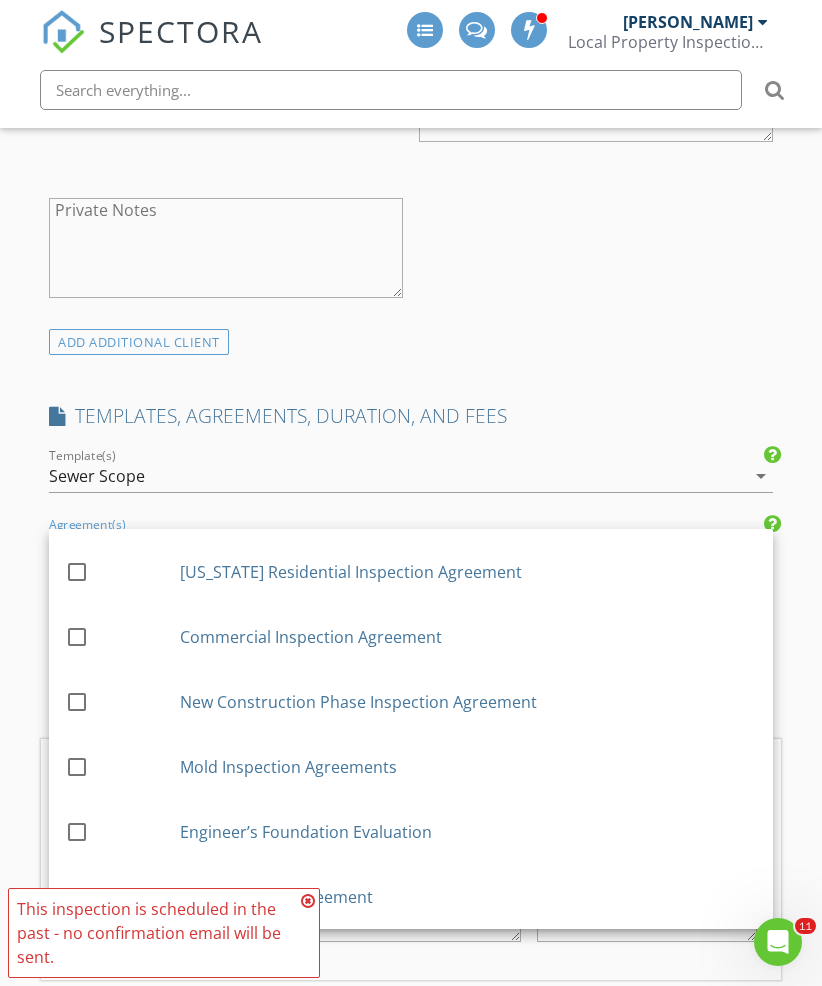 click on "INSPECTOR(S)
check_box   Ty Travelbee   PRIMARY   Ty Travelbee arrow_drop_down   check_box Ty Travelbee specifically requested
Date/Time
07/12/2025 1:00 PM
Location
Address Form       Can't find your address?   Click here.
client
check_box Enable Client CC email for this inspection   Client Search     check_box Client is a Company/Organization   Company/Organization Inspectify       Email hello@inspectify.com   CC Email   Phone 855-271-6876   Address 24333 Dorner Dr   City Moreno Valley   State California   Zip 92553     Tags         Notes   Private Notes
ADD ADDITIONAL client
SERVICES
check_box_outline_blank   Standard Home Inspection   check_box_outline_blank   Mold Inspection   check_box_outline_blank   Pre-Pour Foundation Inspection   check_box_outline_blank" at bounding box center [411, 1102] 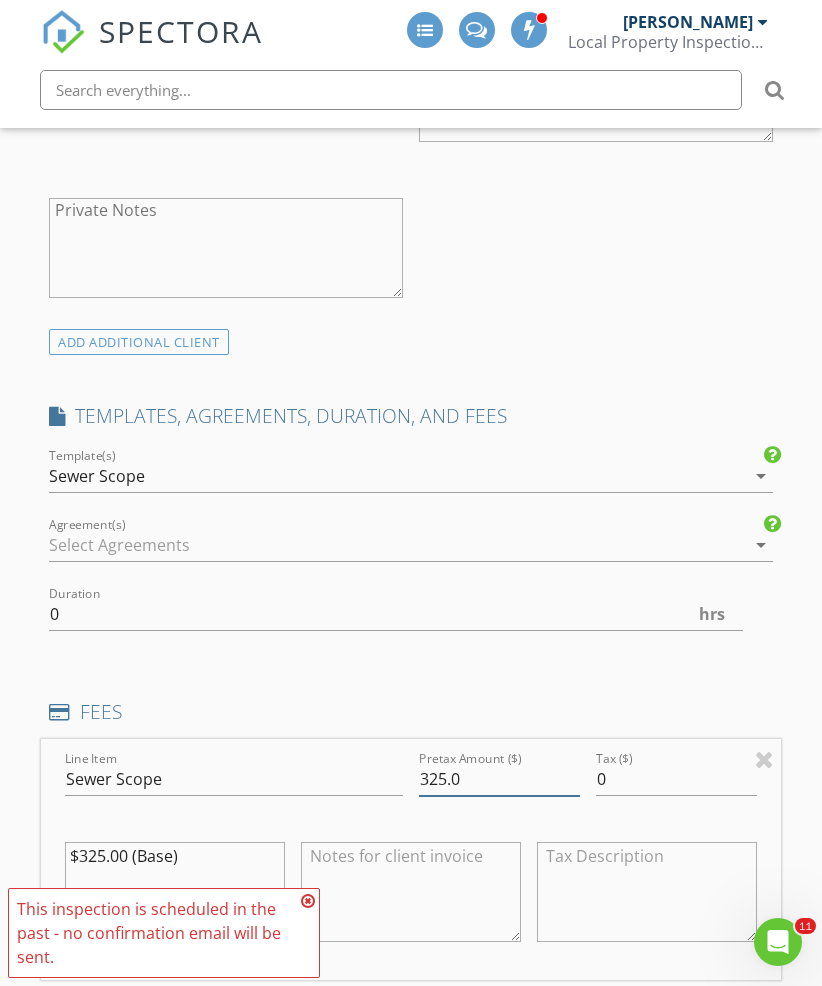 click on "325.0" at bounding box center (499, 779) 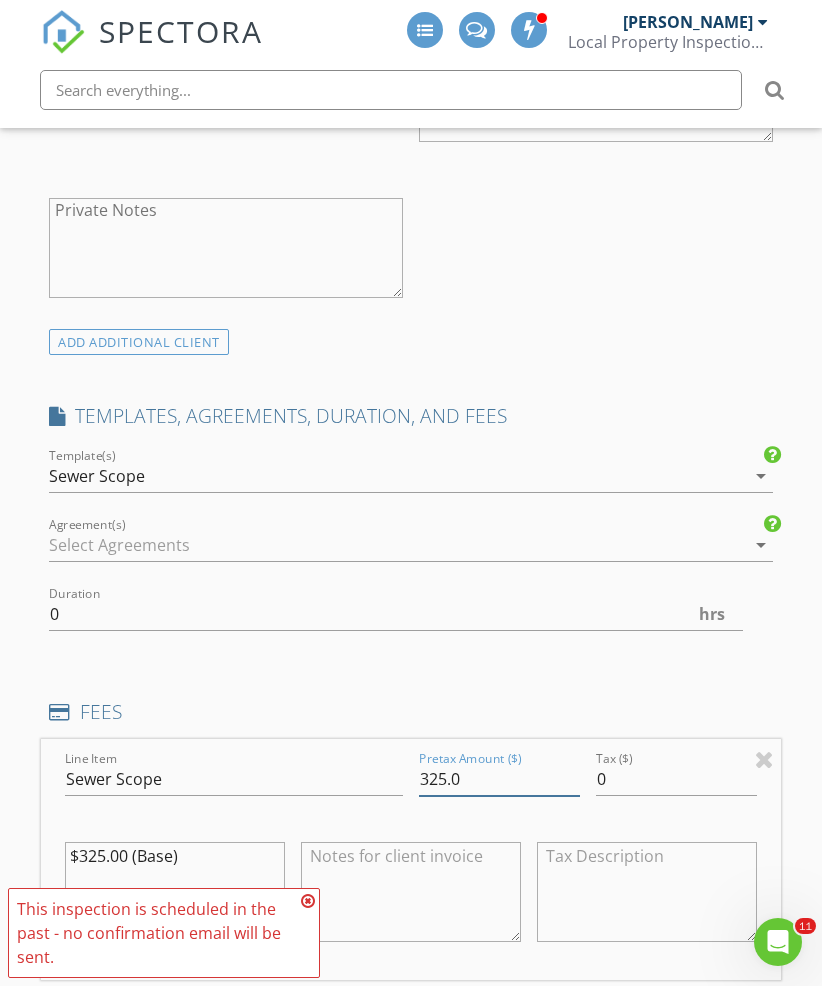 scroll, scrollTop: 1188, scrollLeft: 2, axis: both 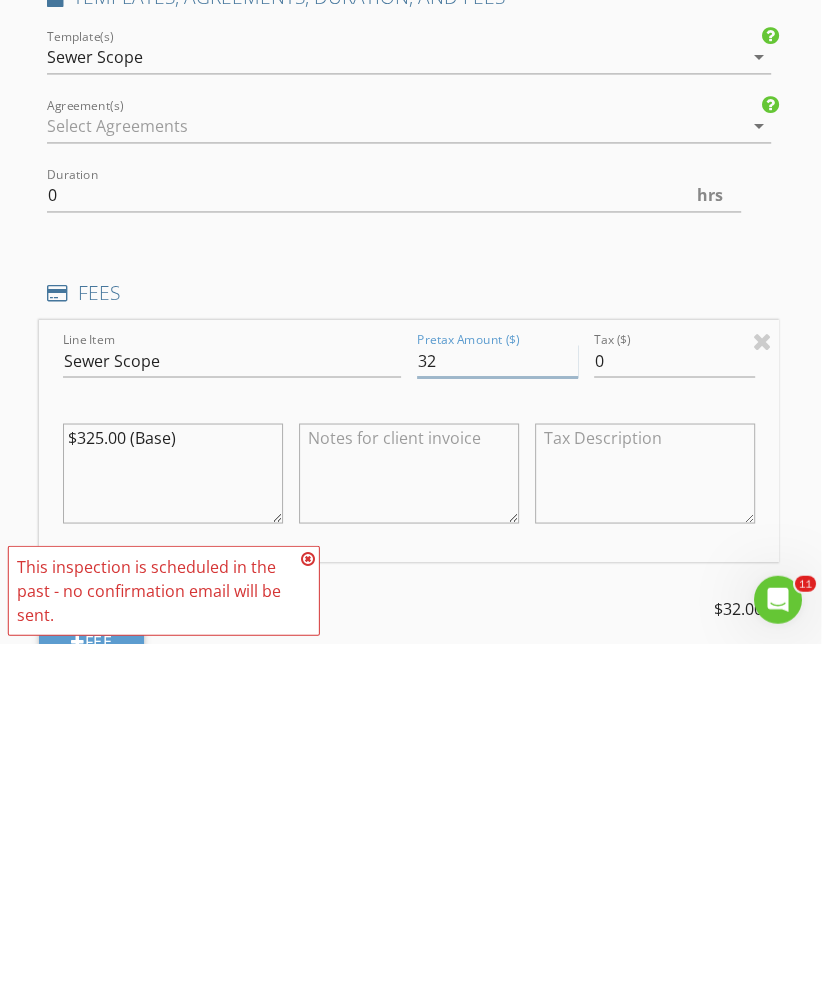 type on "3" 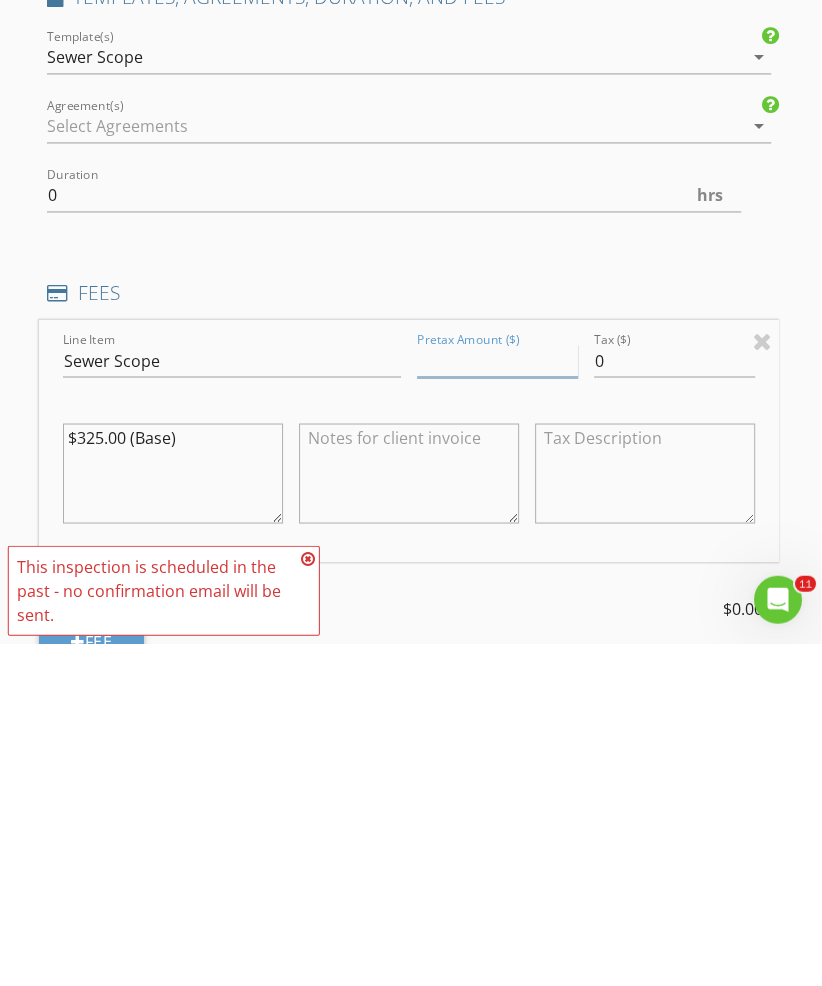 type 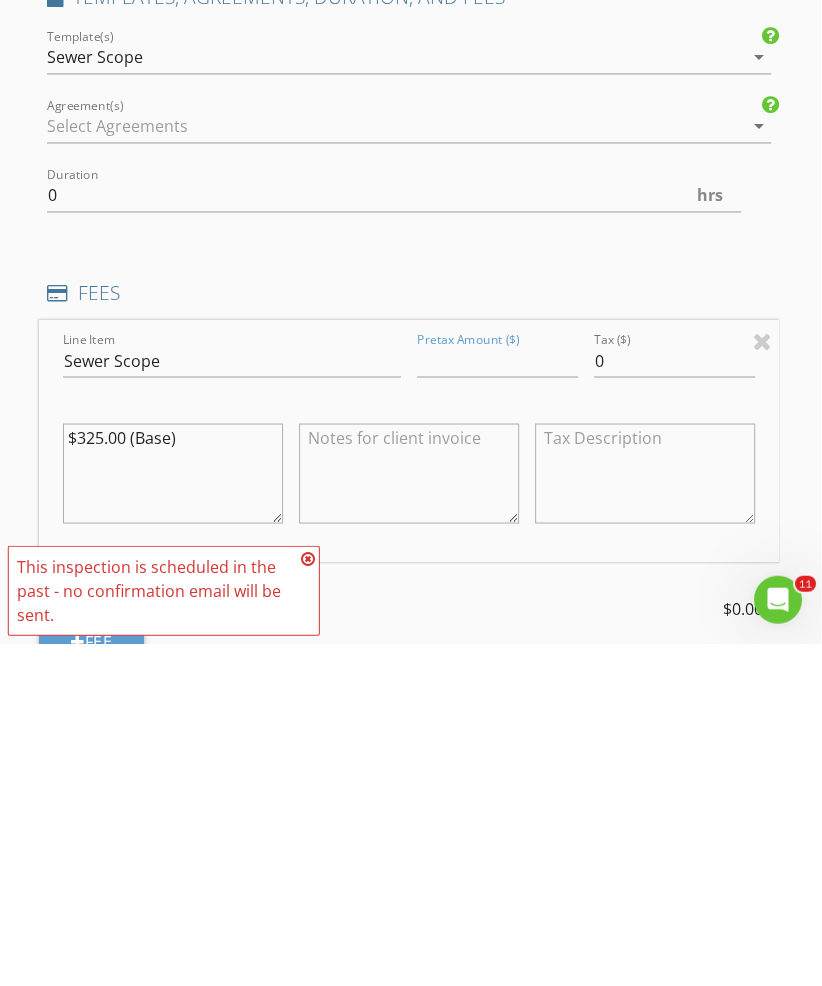 click on "$325.00 (Base)" at bounding box center (173, 816) 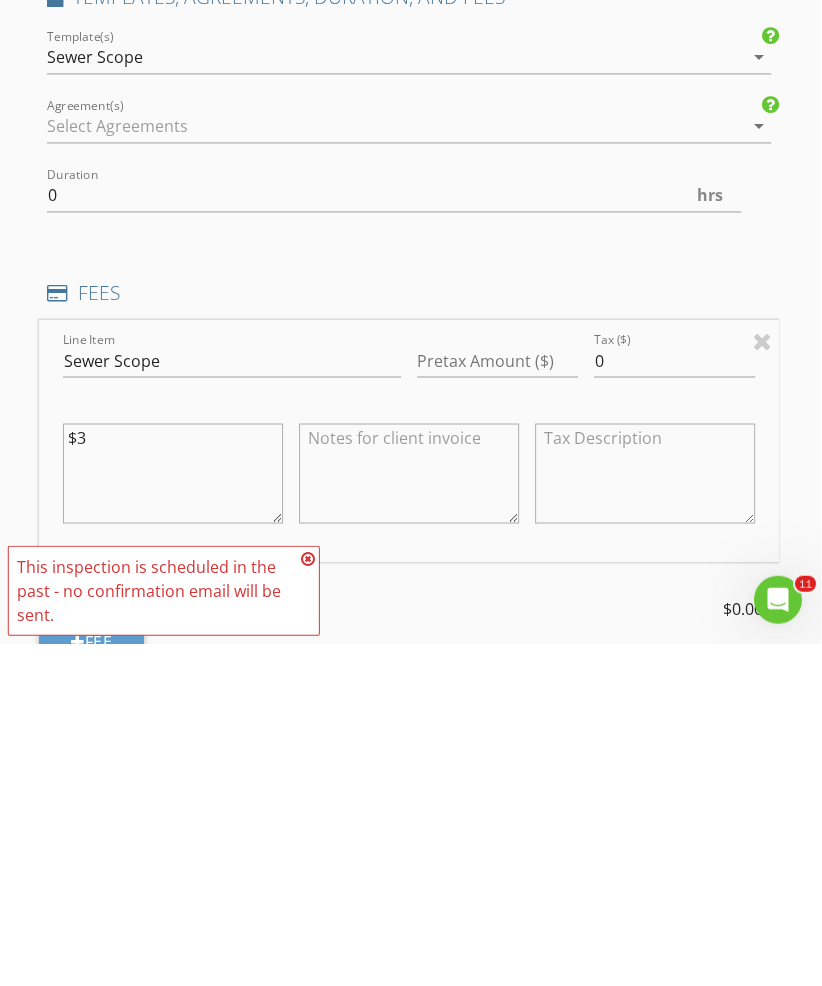 type on "$" 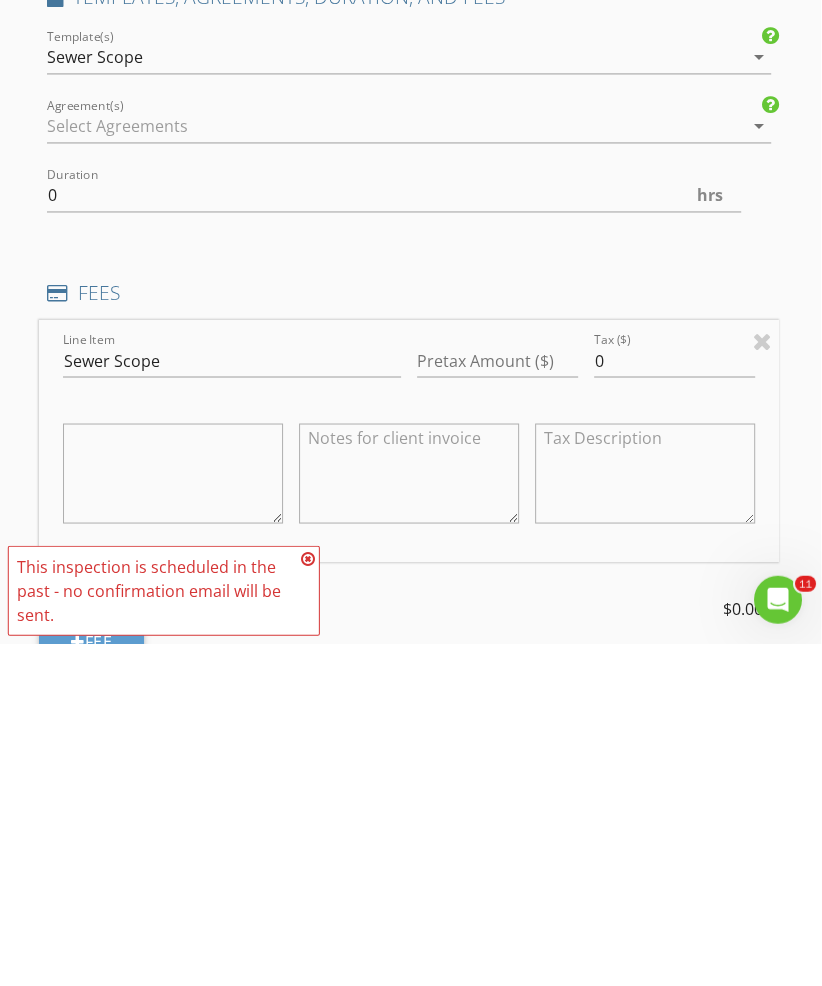 type 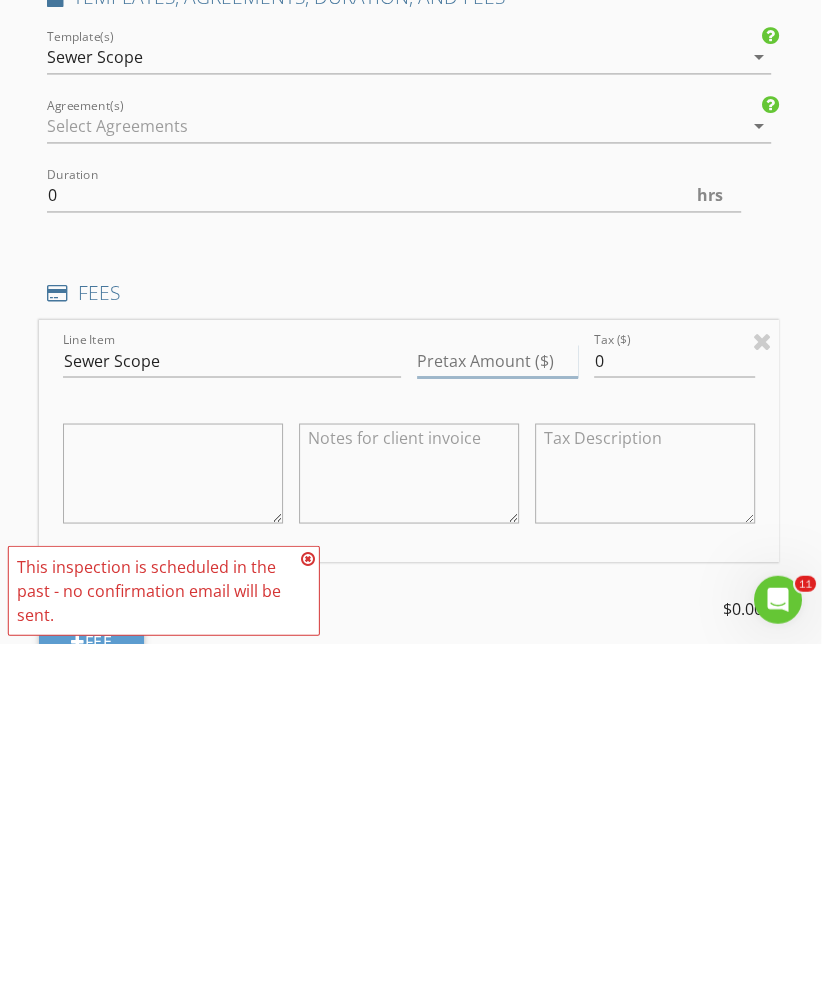 click on "Pretax Amount ($)" at bounding box center [497, 703] 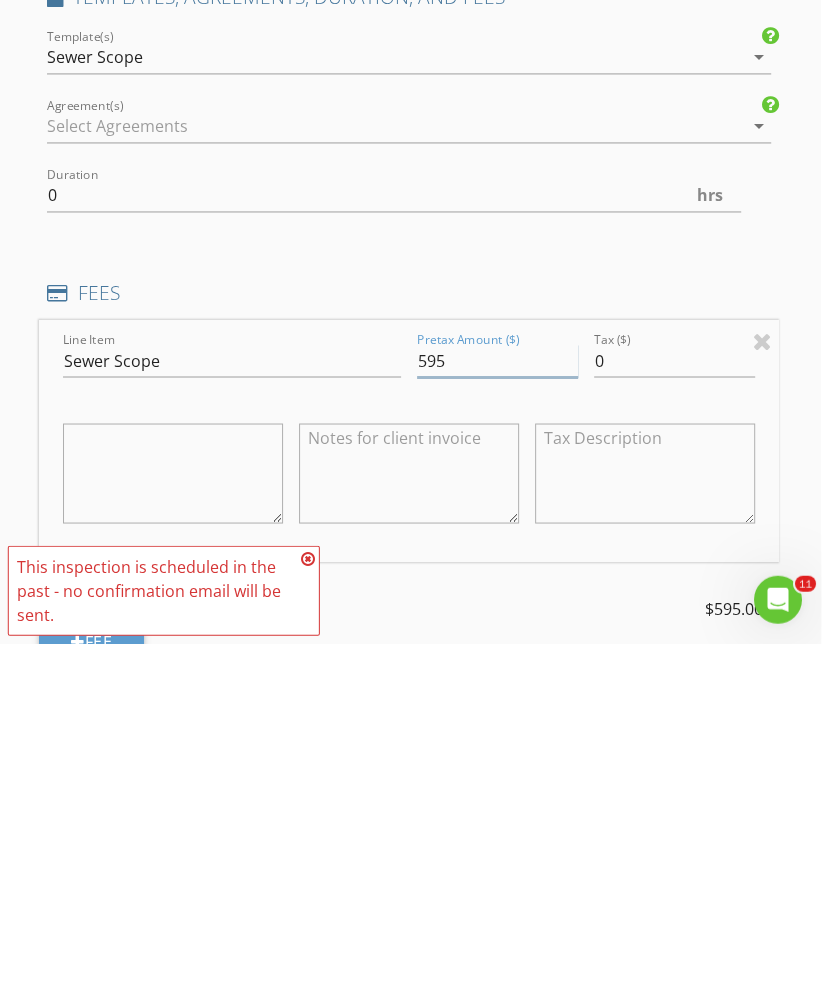 type on "595" 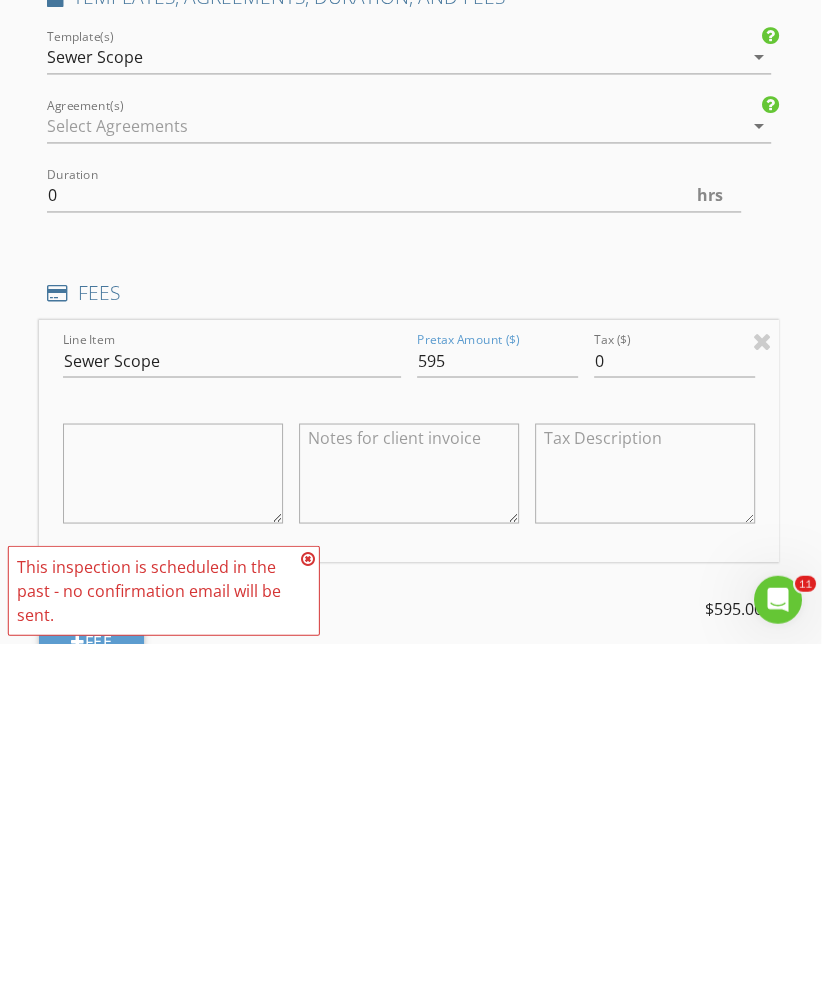 click at bounding box center [173, 816] 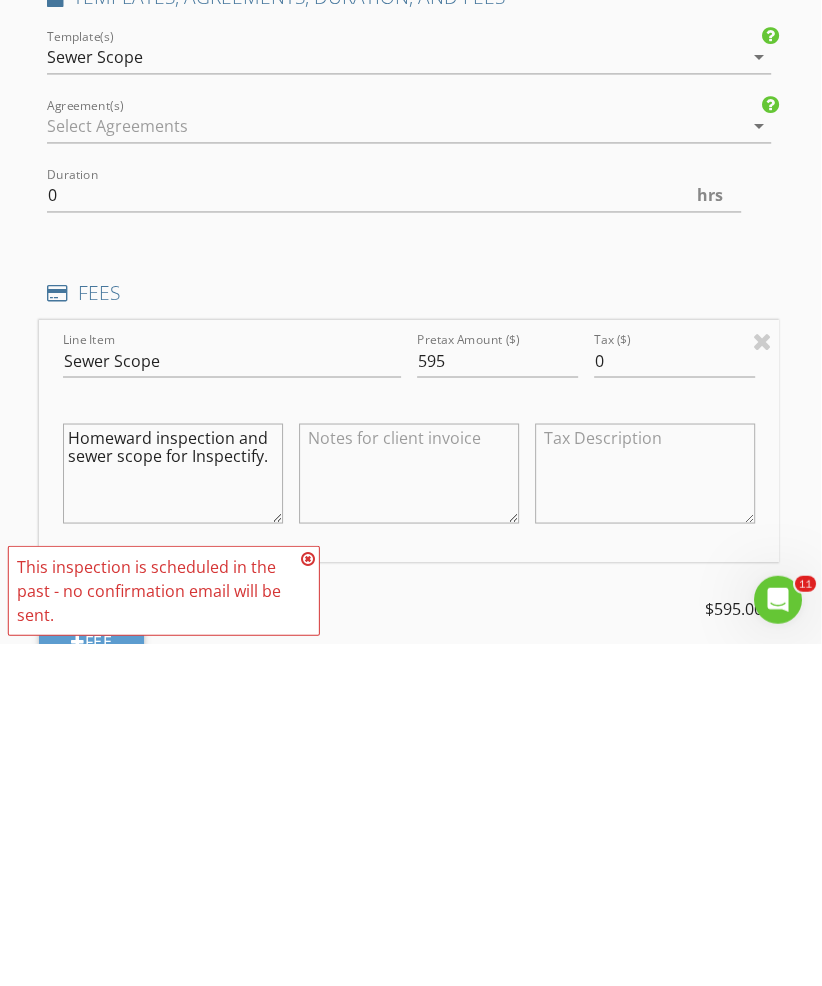 scroll, scrollTop: 1531, scrollLeft: 3, axis: both 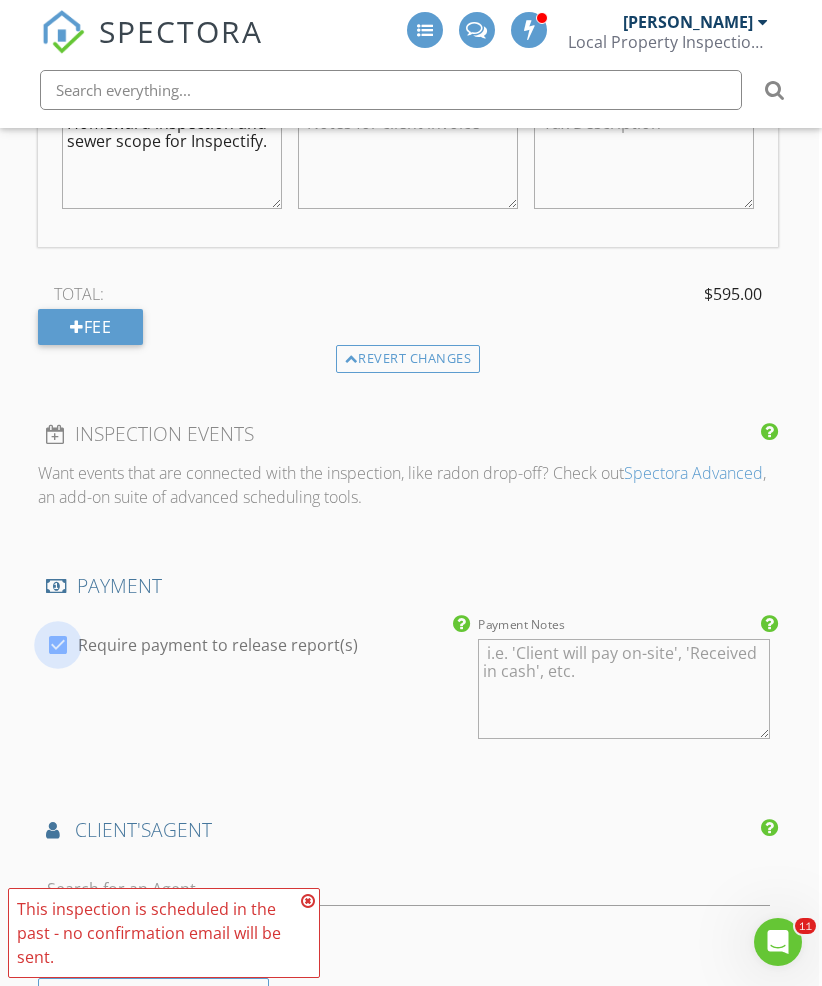 type on "Homeward inspection and sewer scope for Inspectify." 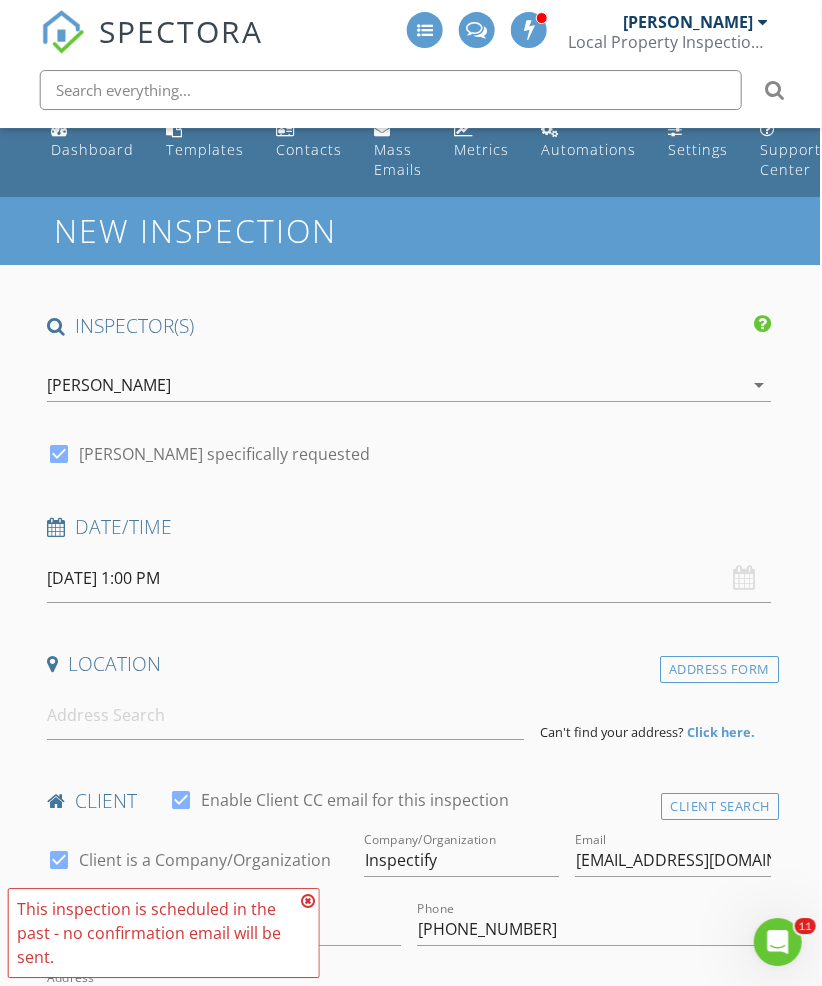 scroll, scrollTop: 24, scrollLeft: 3, axis: both 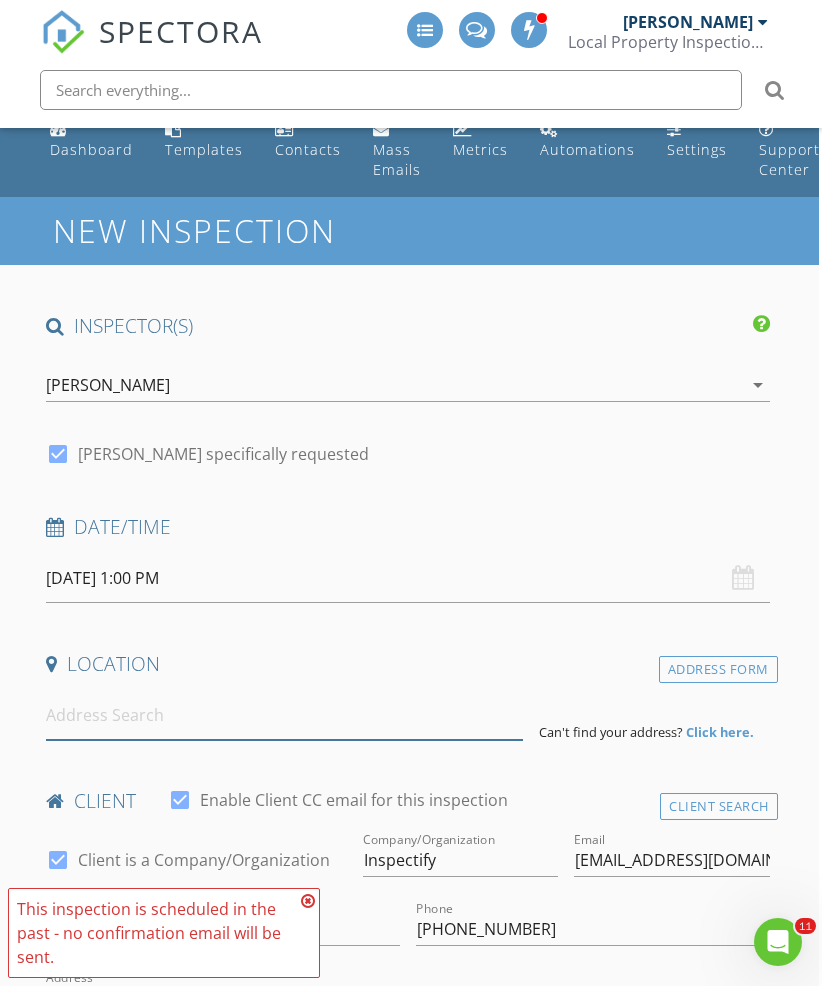 click at bounding box center (284, 715) 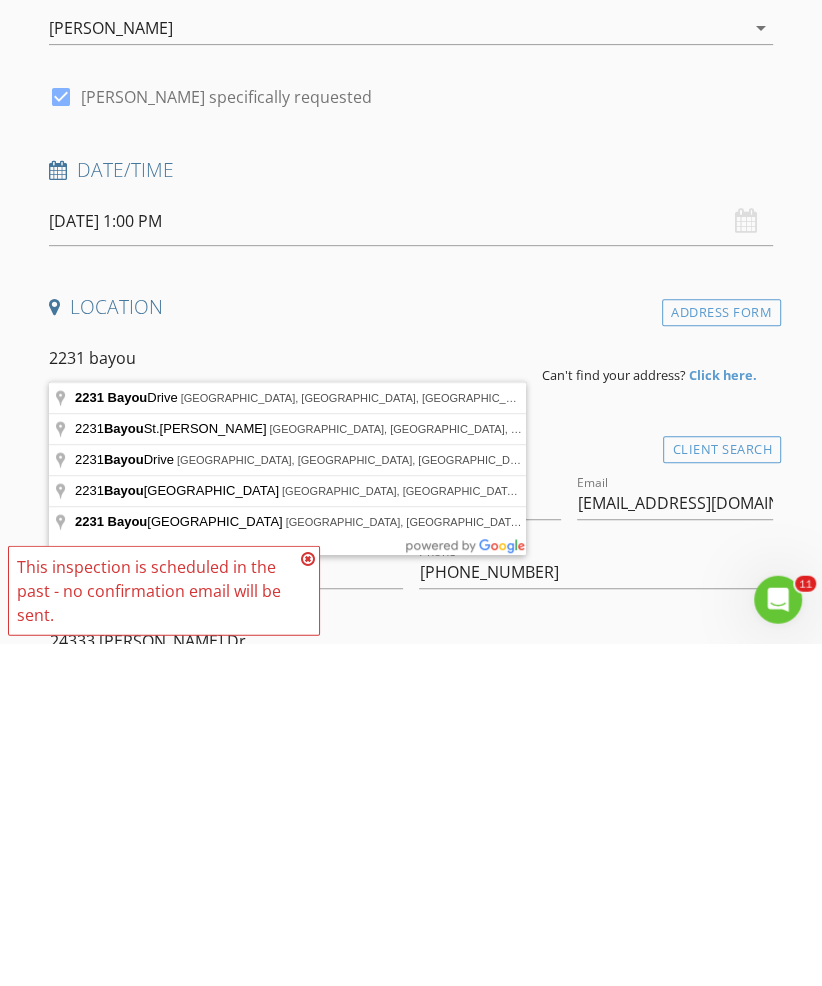 type on "2231 Bayou Drive, League City, TX, USA" 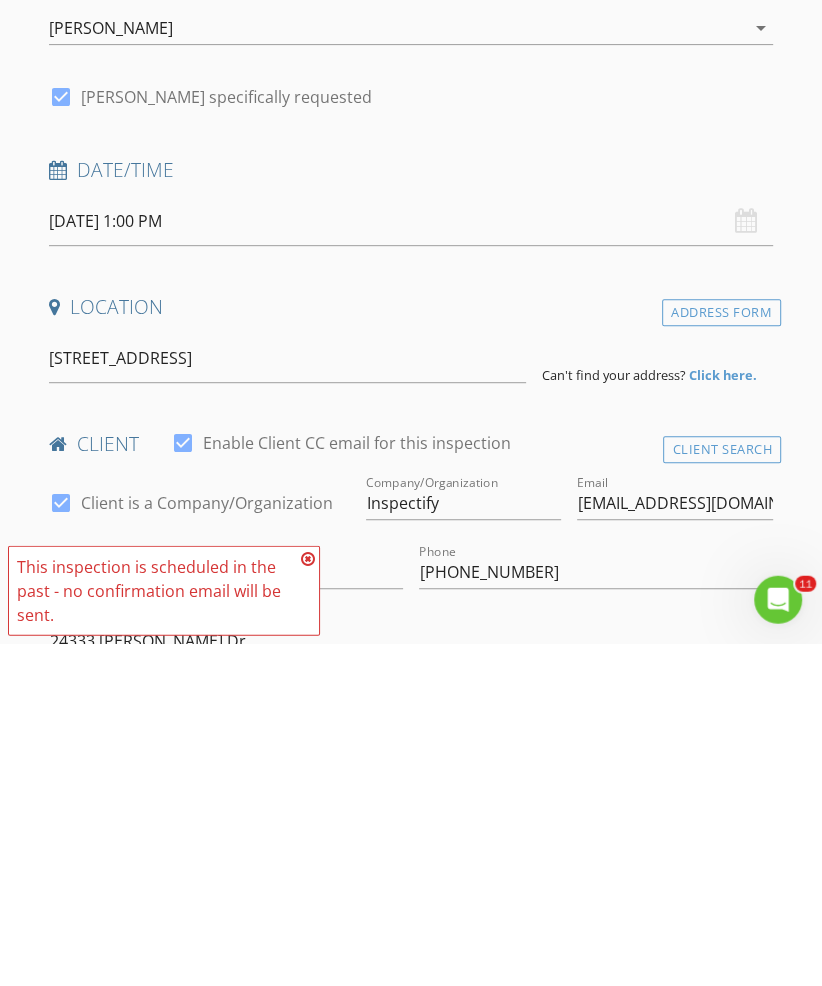 scroll, scrollTop: 381, scrollLeft: 0, axis: vertical 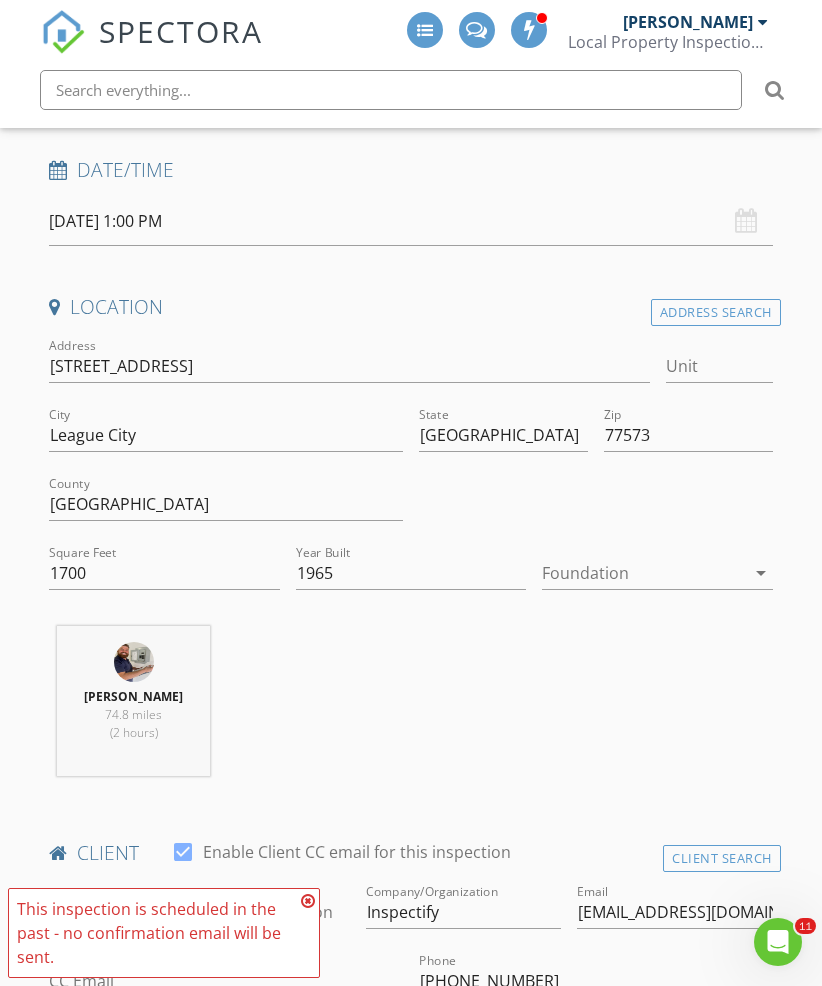 click at bounding box center [643, 573] 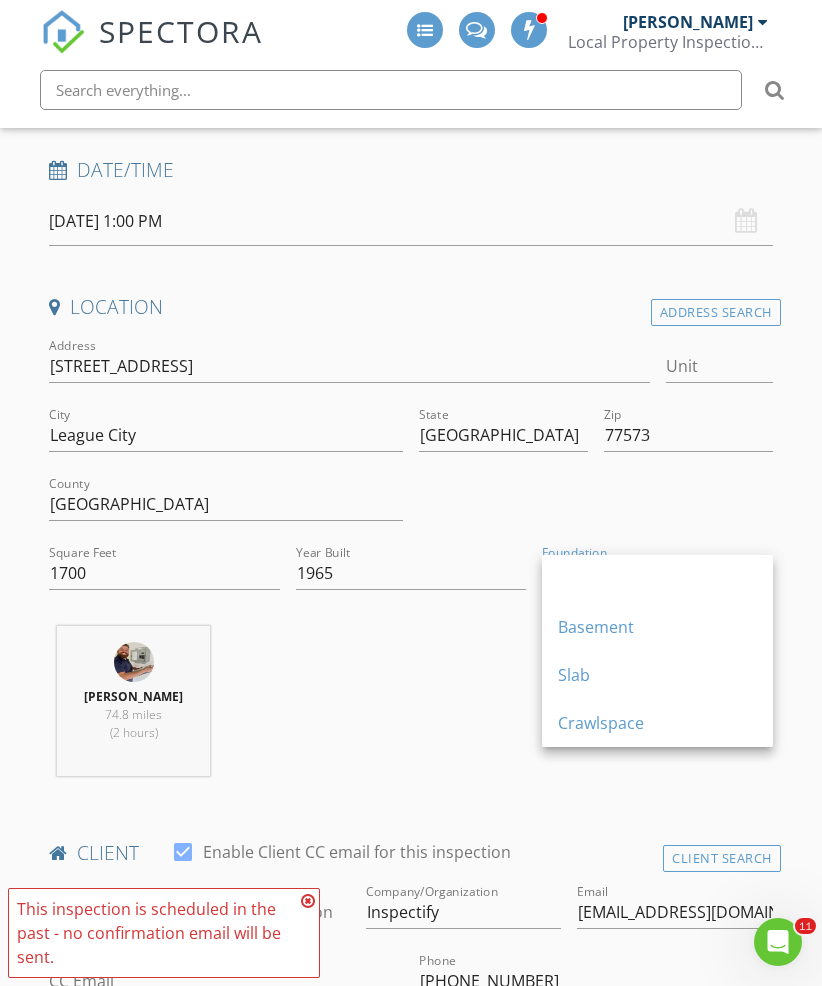 click on "Slab" at bounding box center (657, 675) 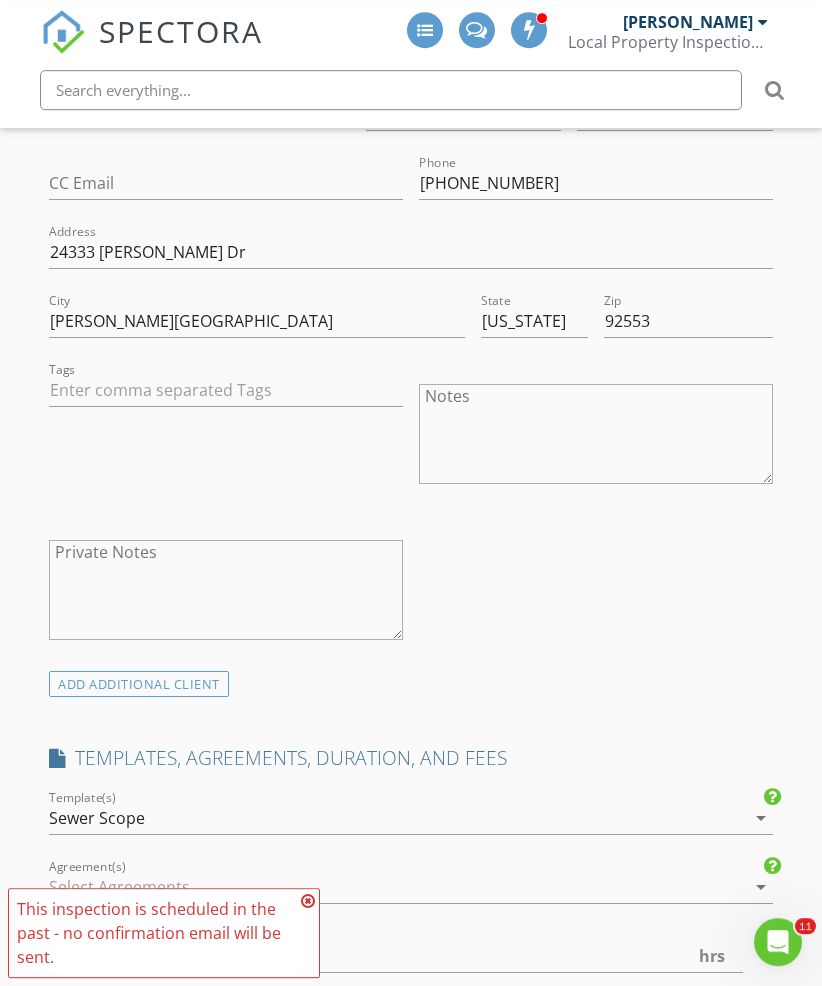 scroll, scrollTop: 1183, scrollLeft: 0, axis: vertical 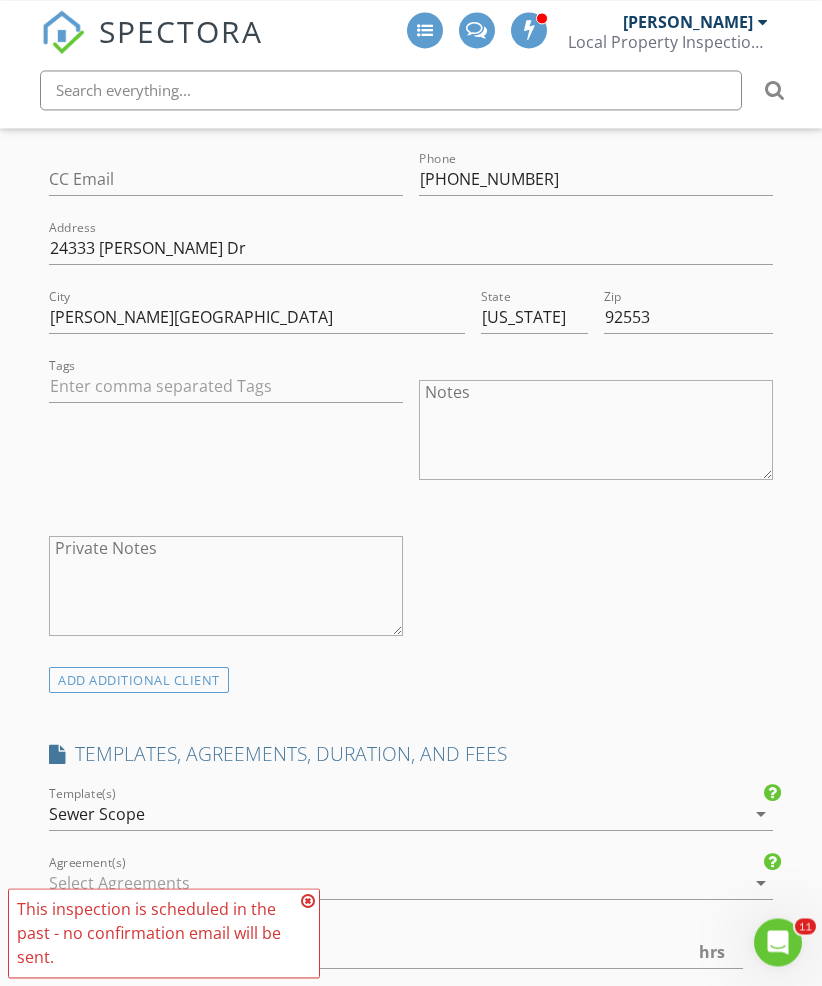 click at bounding box center (308, 901) 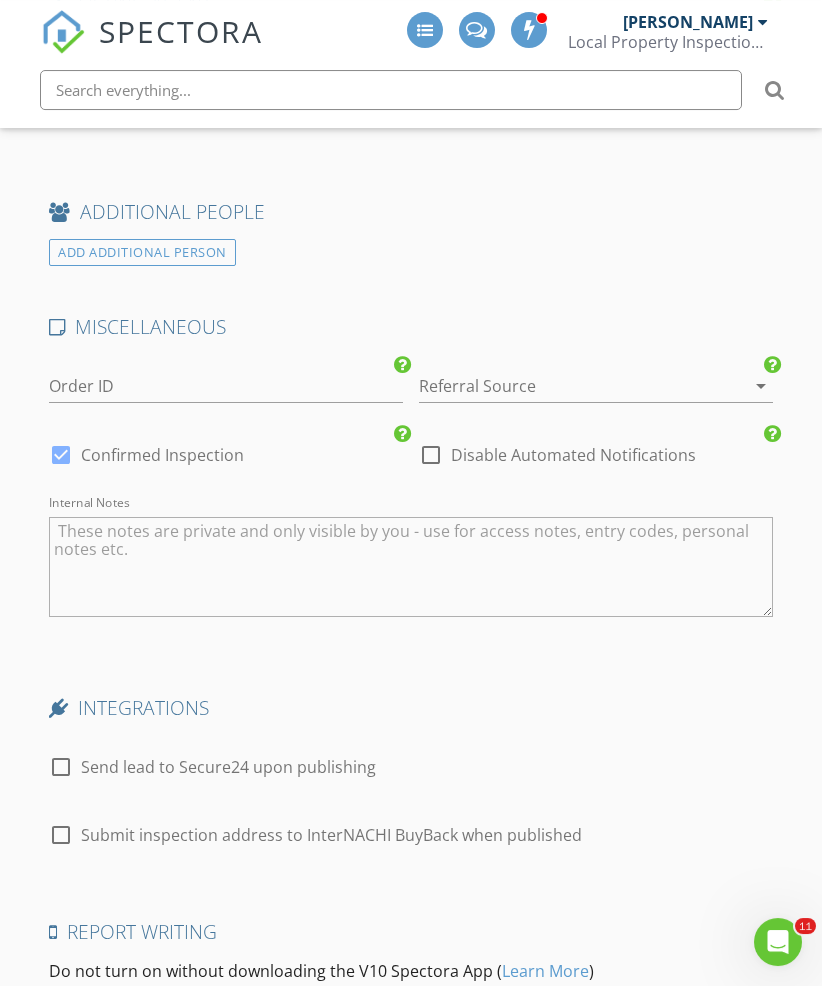 click at bounding box center [568, 386] 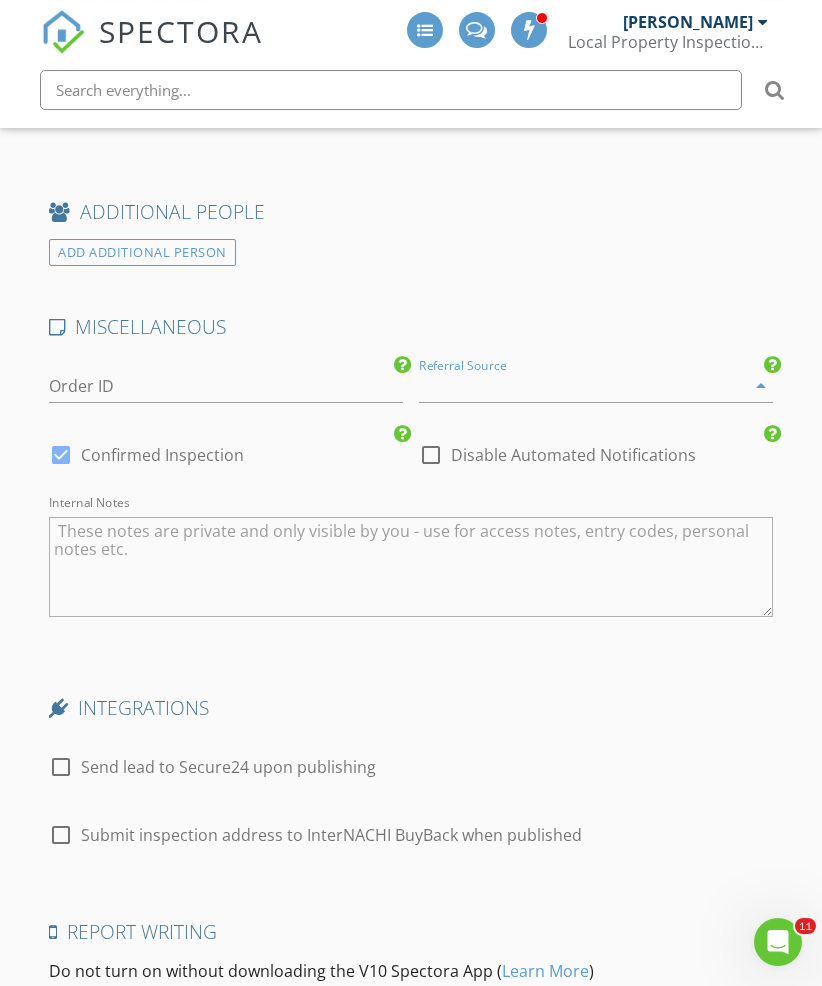 scroll, scrollTop: 3316, scrollLeft: 0, axis: vertical 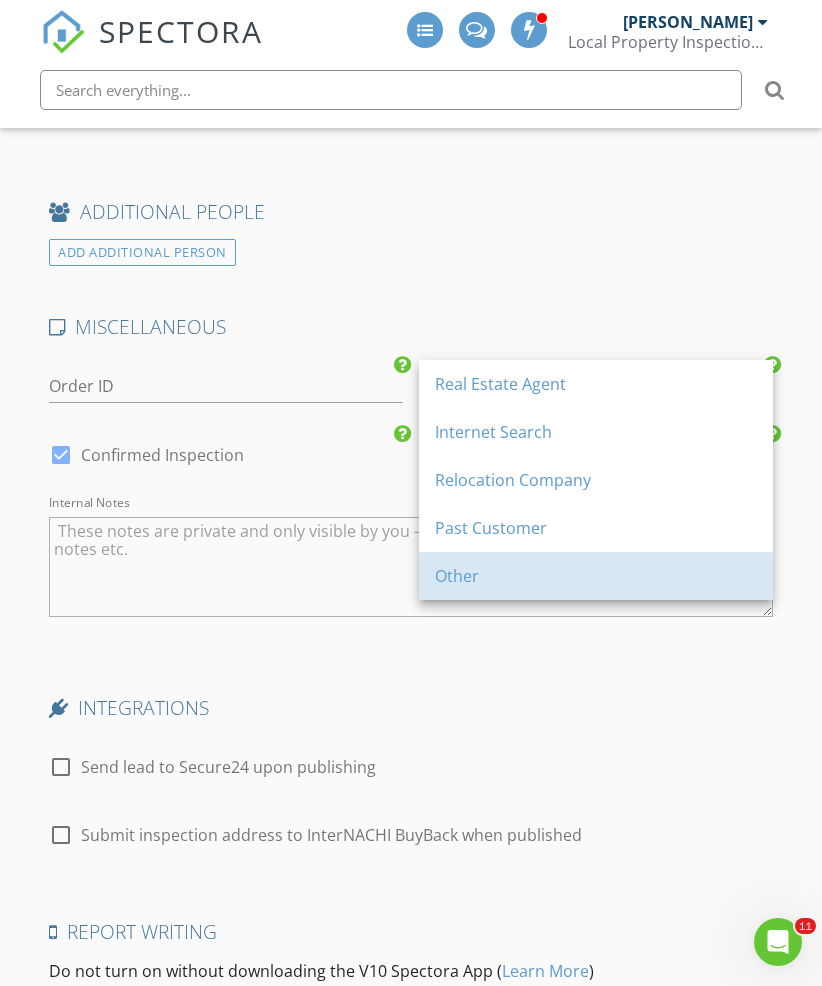 click on "Other" at bounding box center (596, 576) 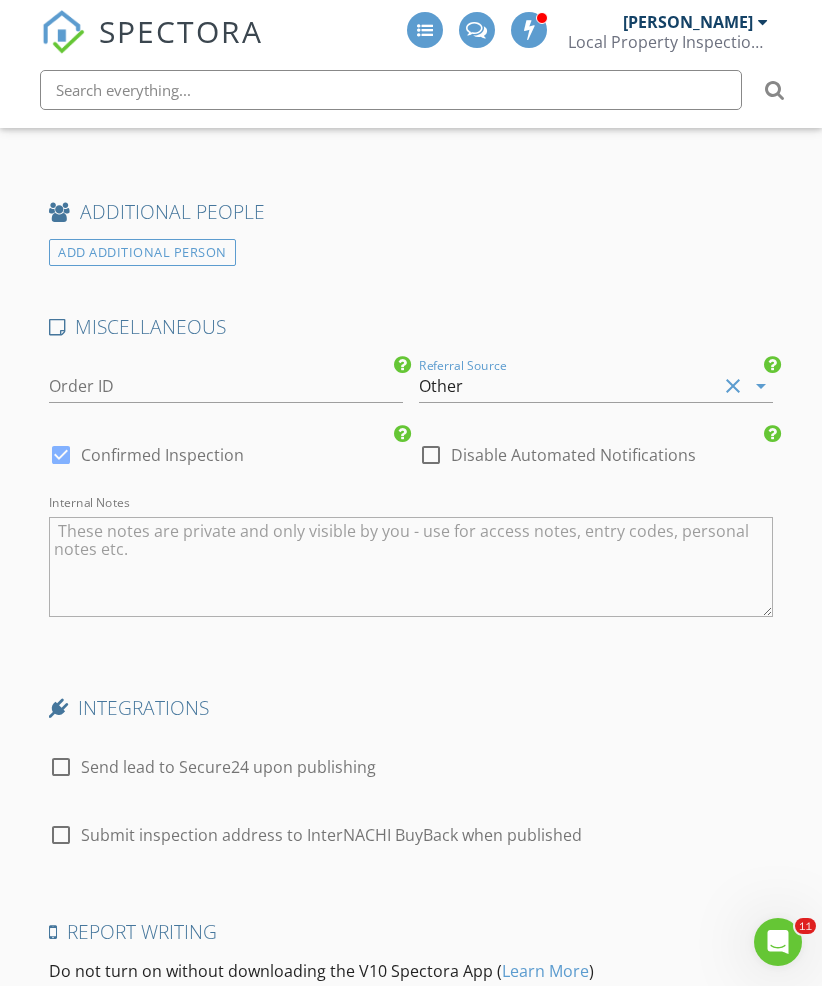 click on "clear" at bounding box center [733, 386] 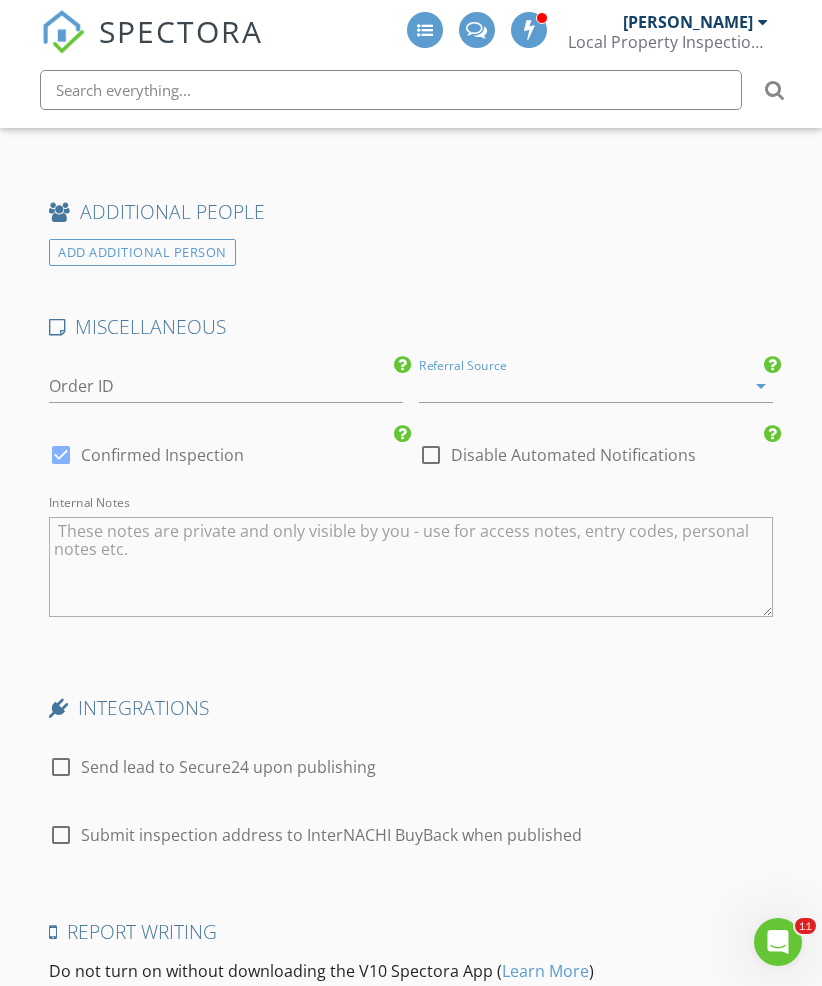 click at bounding box center (568, 386) 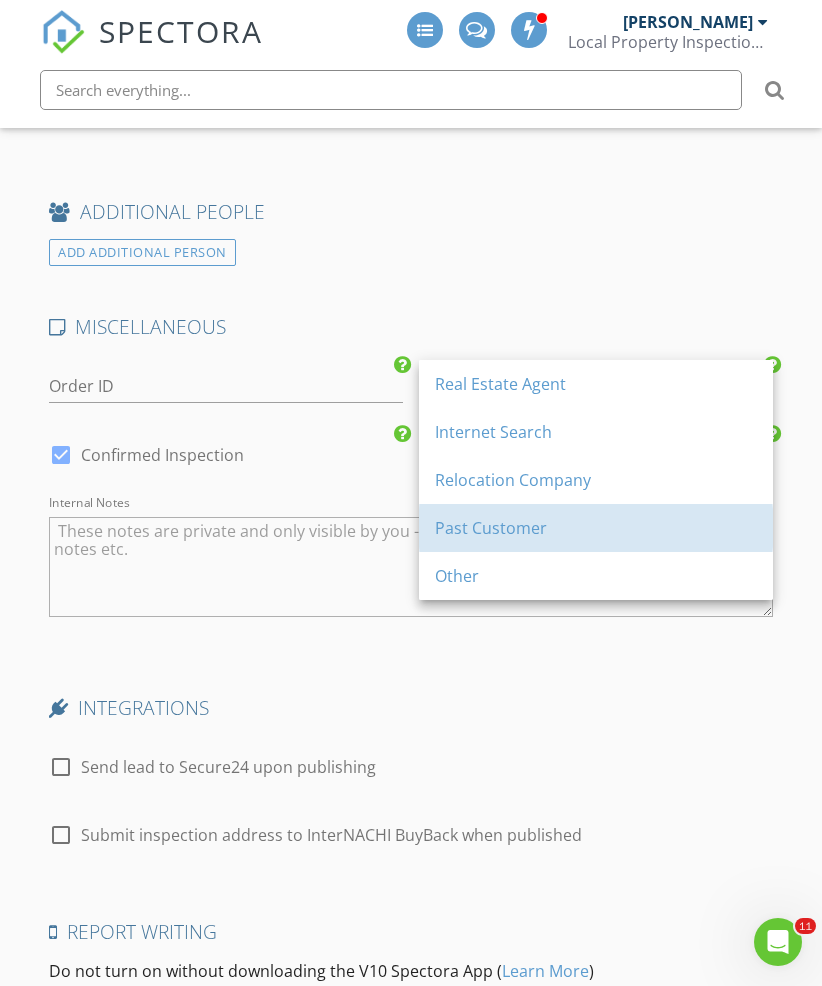 click on "Past Customer" at bounding box center (596, 528) 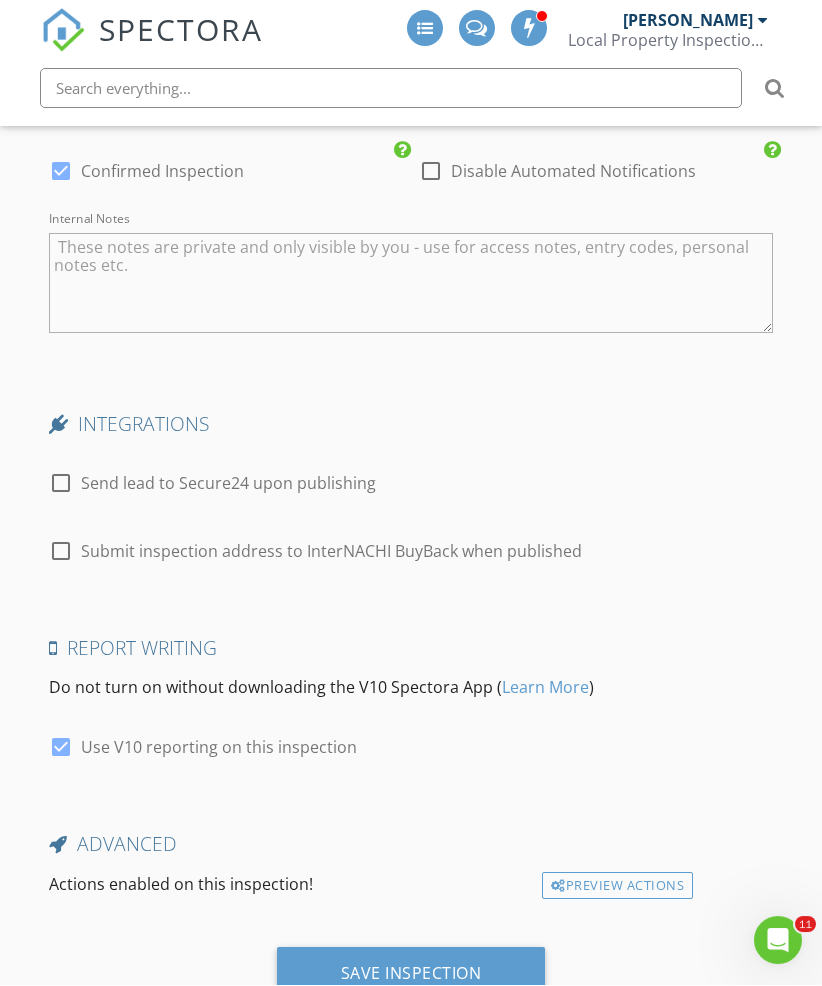 scroll, scrollTop: 3598, scrollLeft: 0, axis: vertical 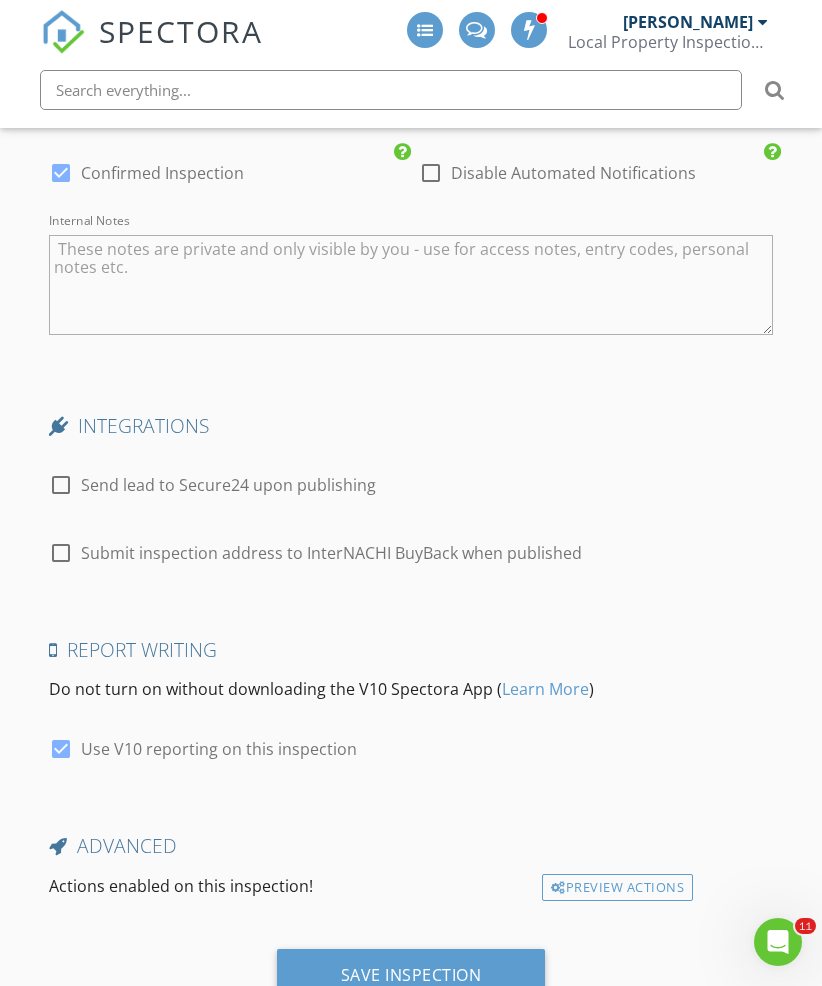 click on "Save Inspection" at bounding box center [411, 976] 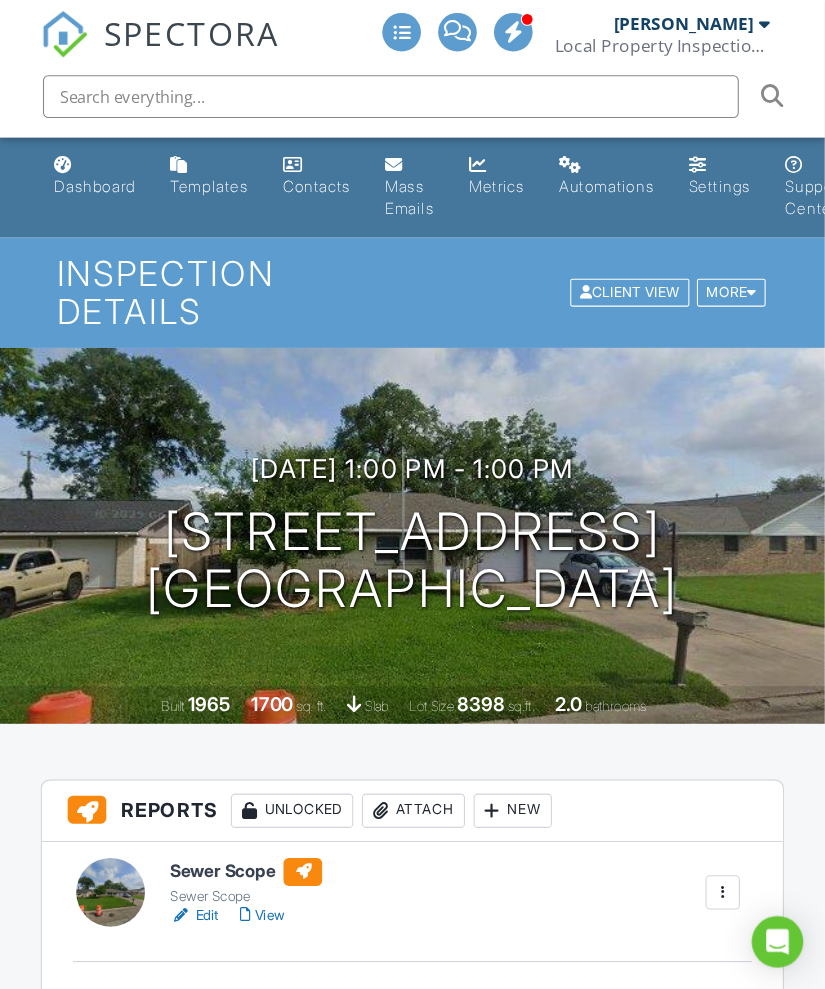 scroll, scrollTop: 8, scrollLeft: 0, axis: vertical 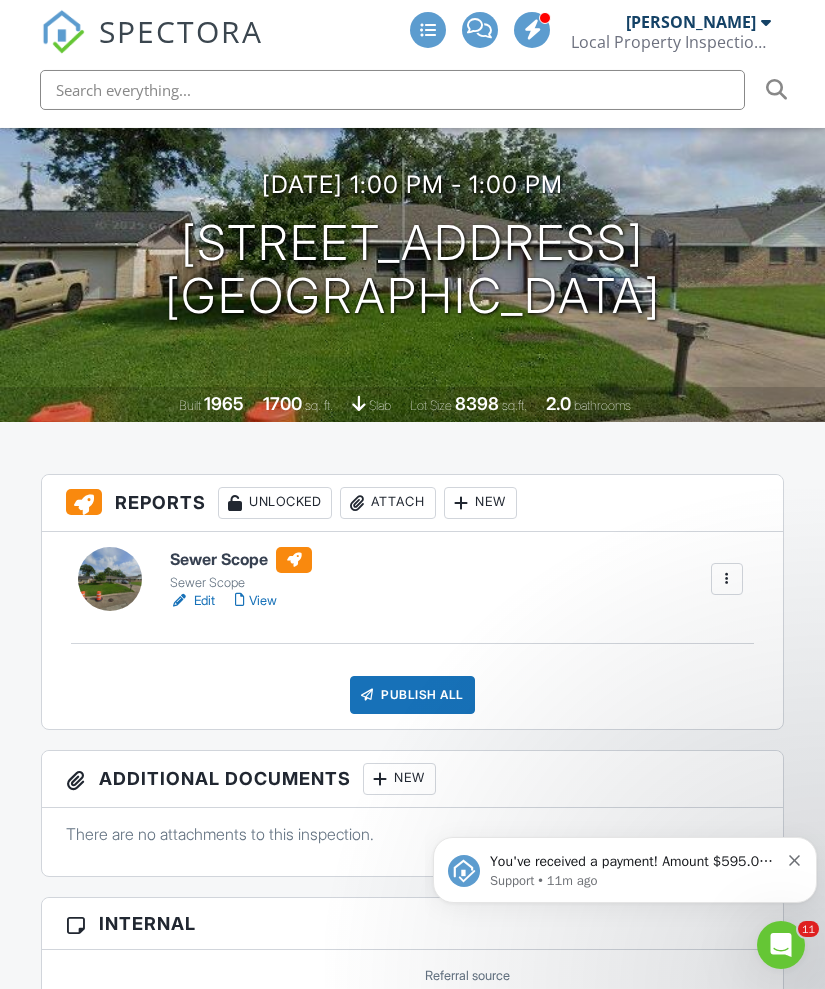 click on "Edit" at bounding box center (192, 601) 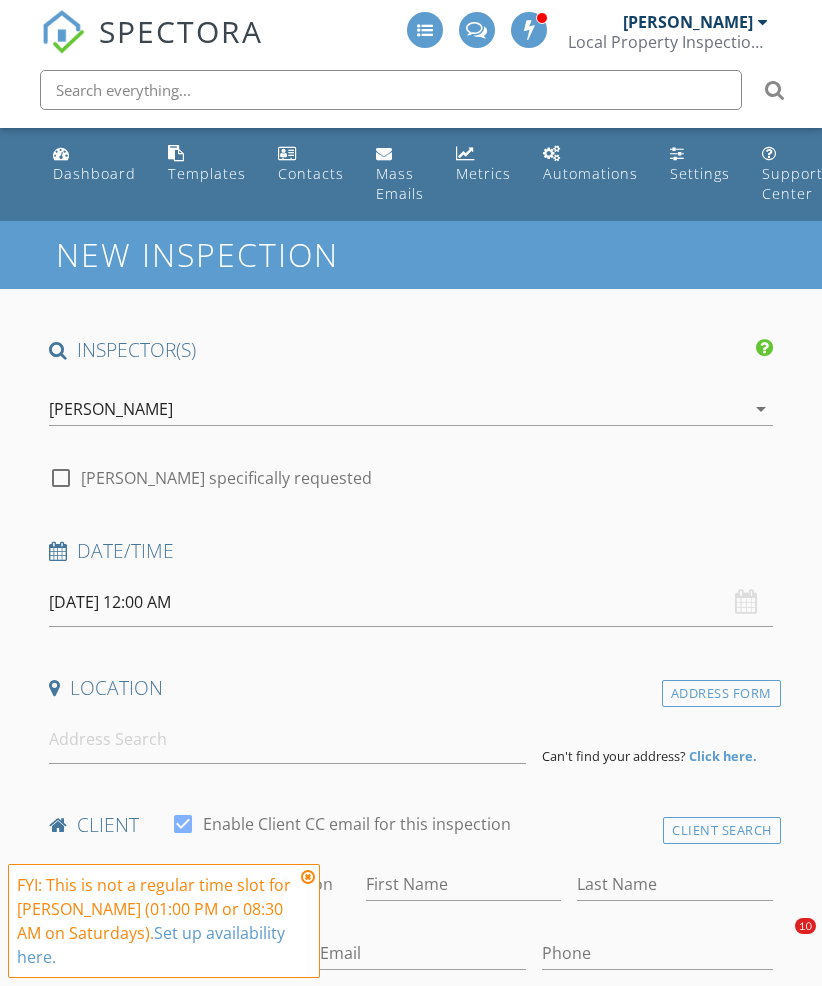 scroll, scrollTop: 275, scrollLeft: 0, axis: vertical 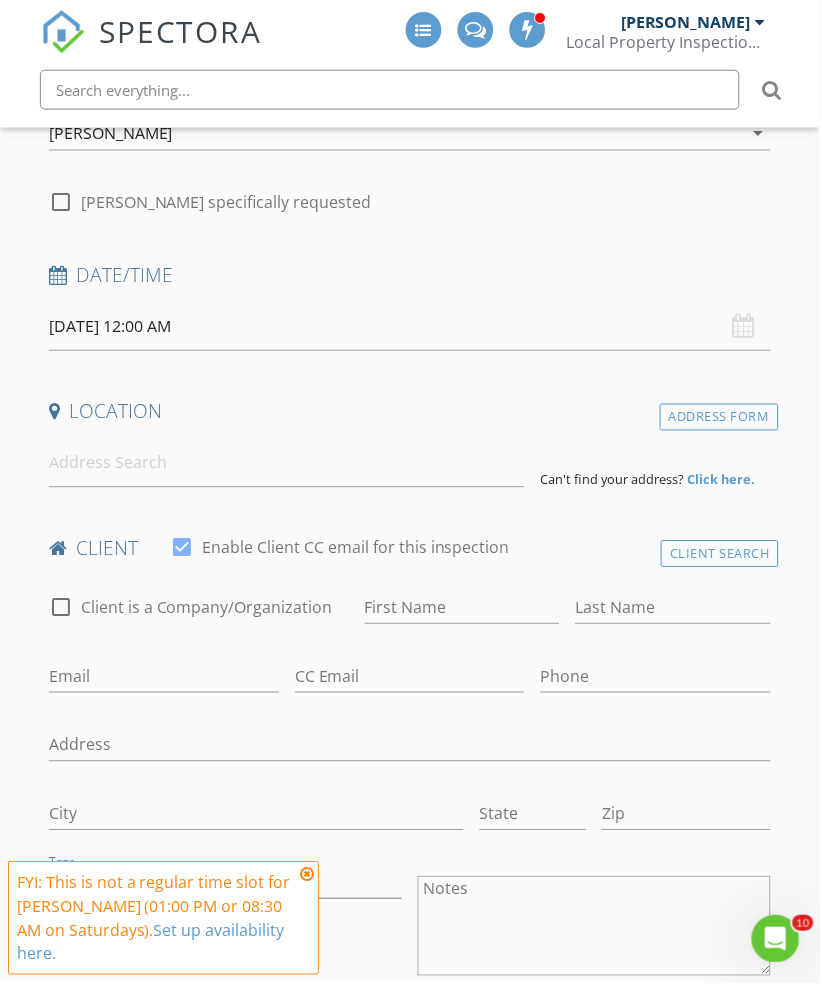 click on "Local Property Inspections PLLC" at bounding box center (668, 42) 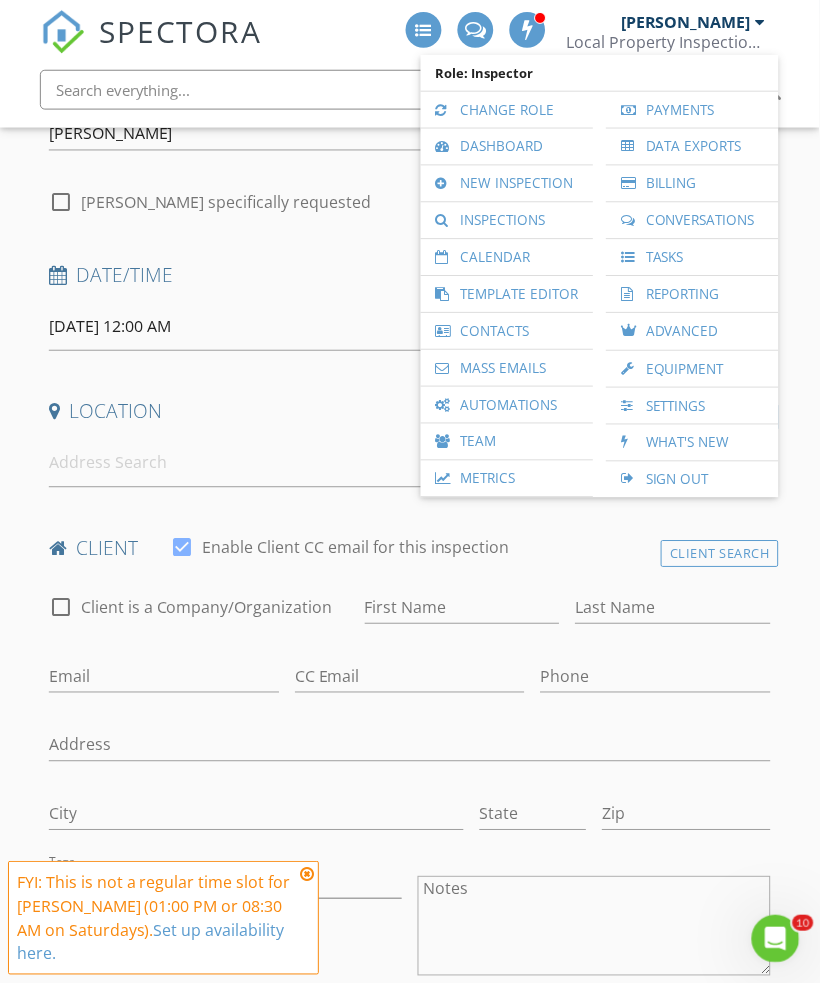 click on "Dashboard" at bounding box center (508, 147) 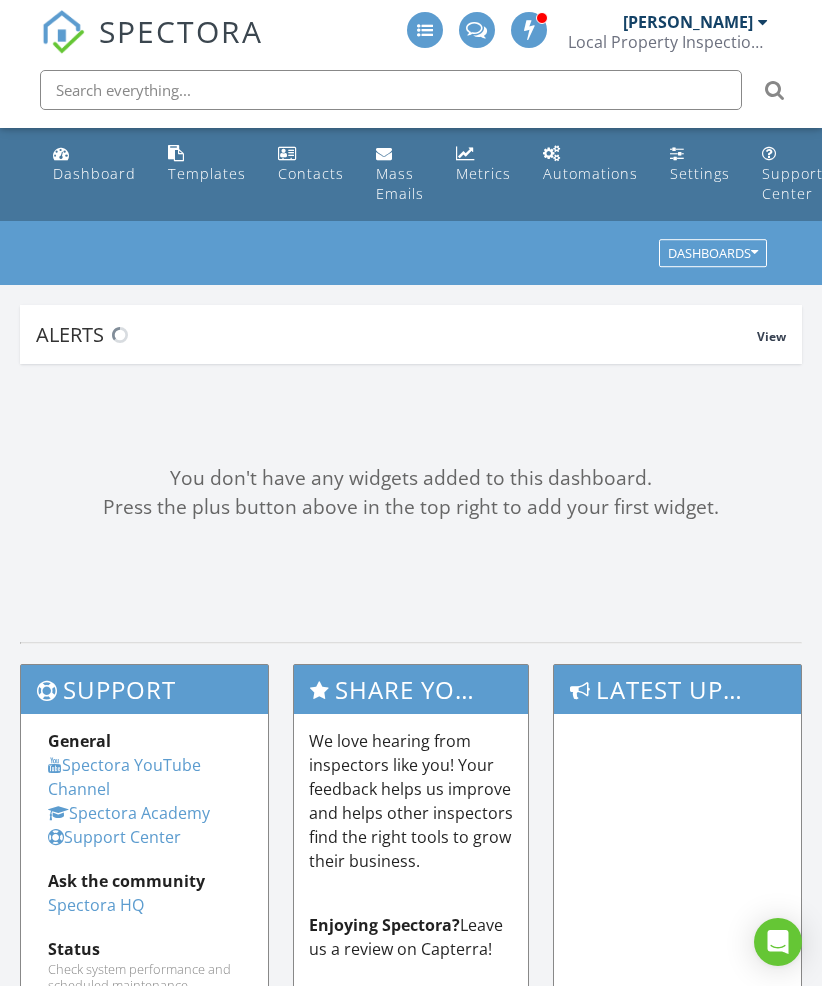 scroll, scrollTop: 0, scrollLeft: 0, axis: both 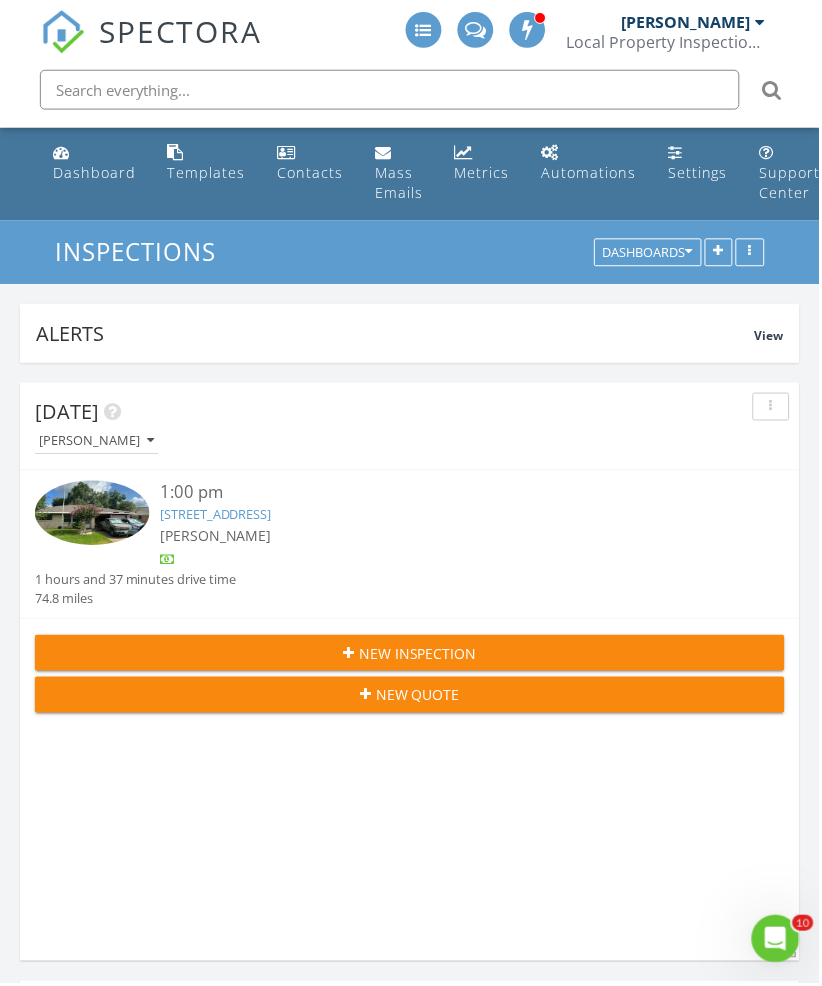 click on "[STREET_ADDRESS]" at bounding box center (216, 516) 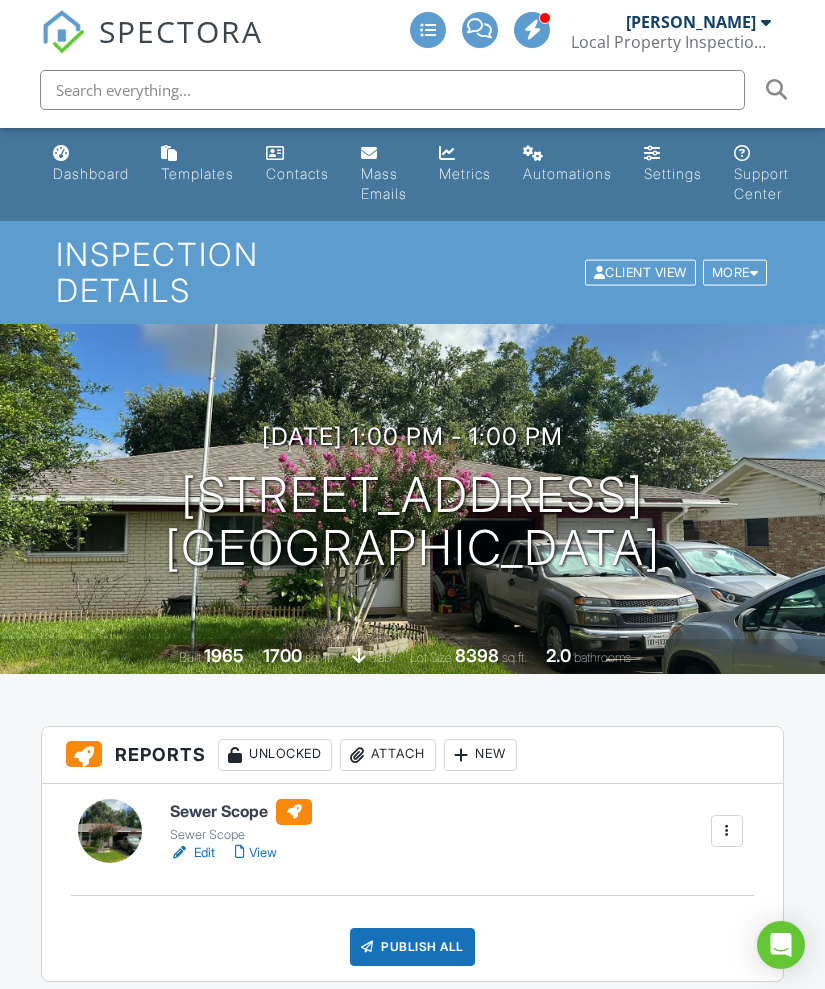 scroll, scrollTop: 0, scrollLeft: 0, axis: both 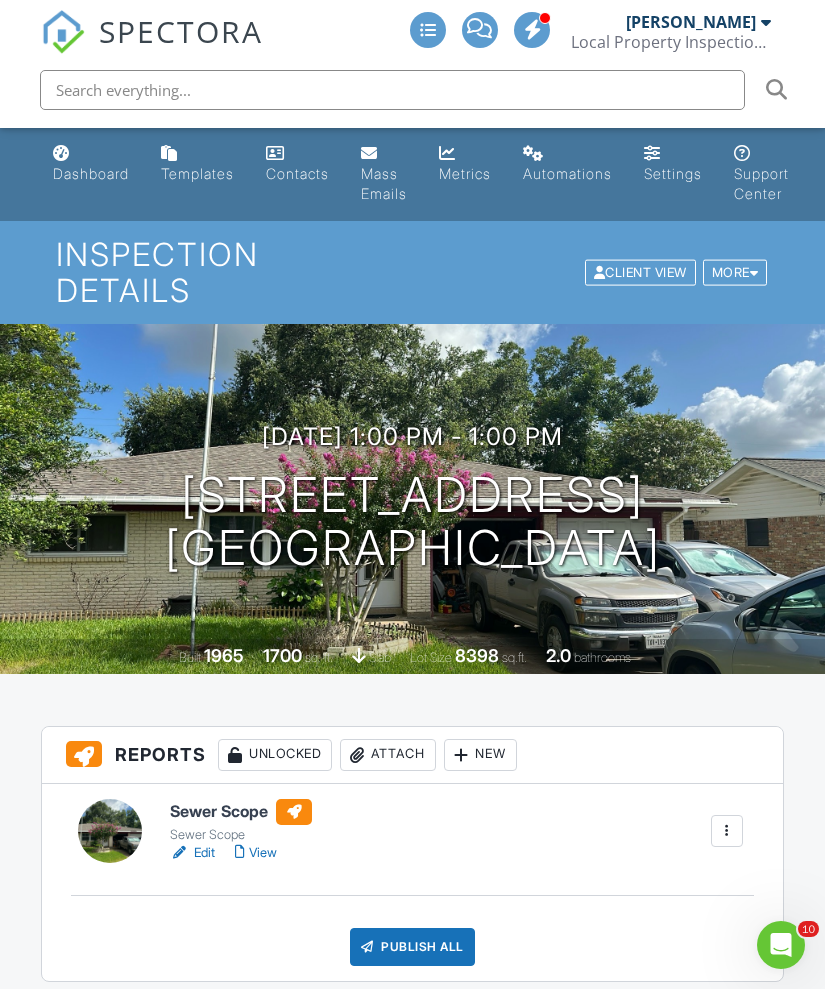 click on "Edit" at bounding box center [192, 853] 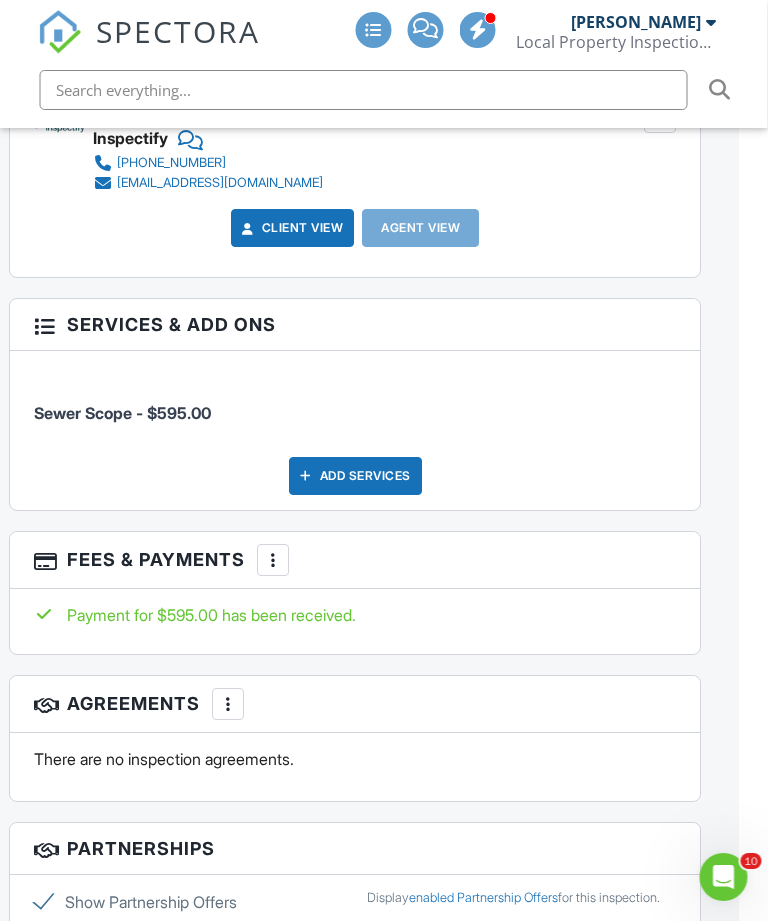 scroll, scrollTop: 2501, scrollLeft: 29, axis: both 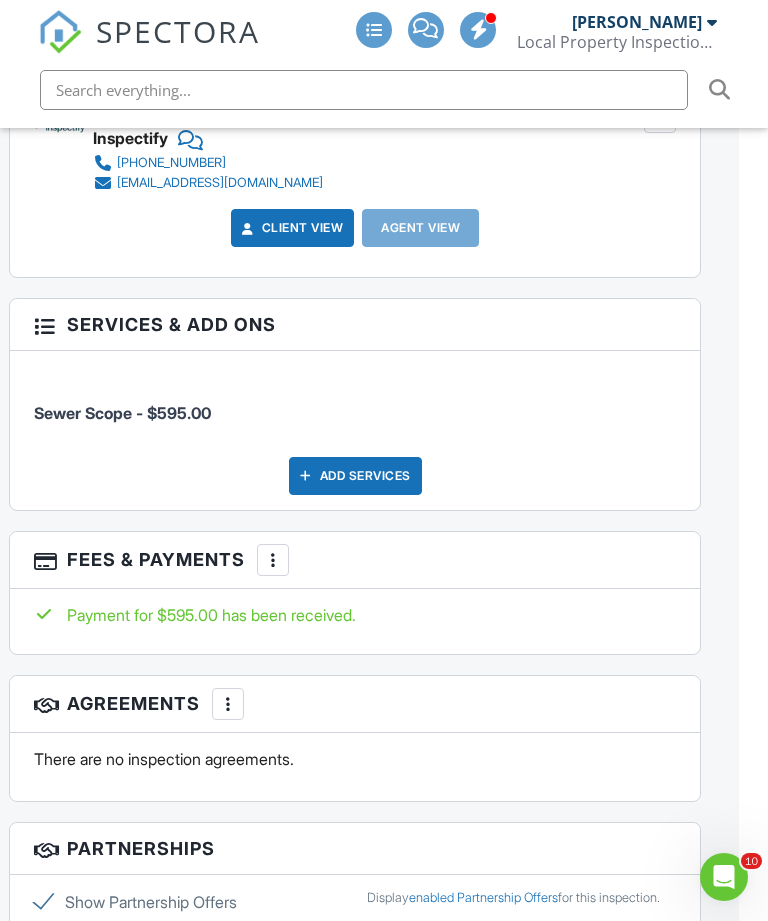 click on "Payment for $595.00 has been received." at bounding box center (354, 615) 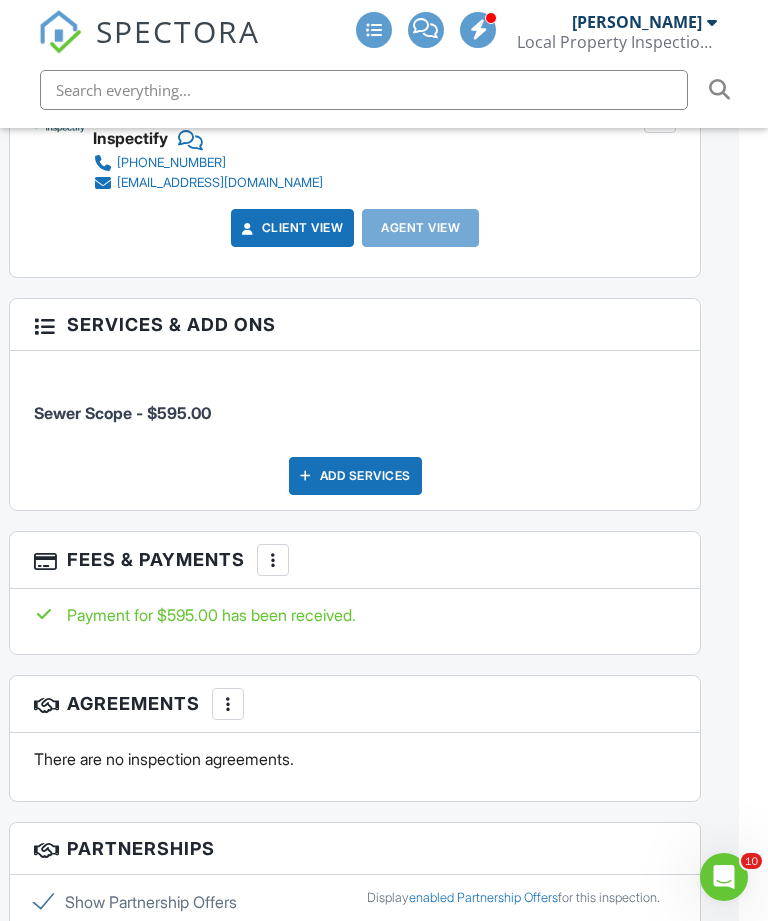 click at bounding box center (273, 560) 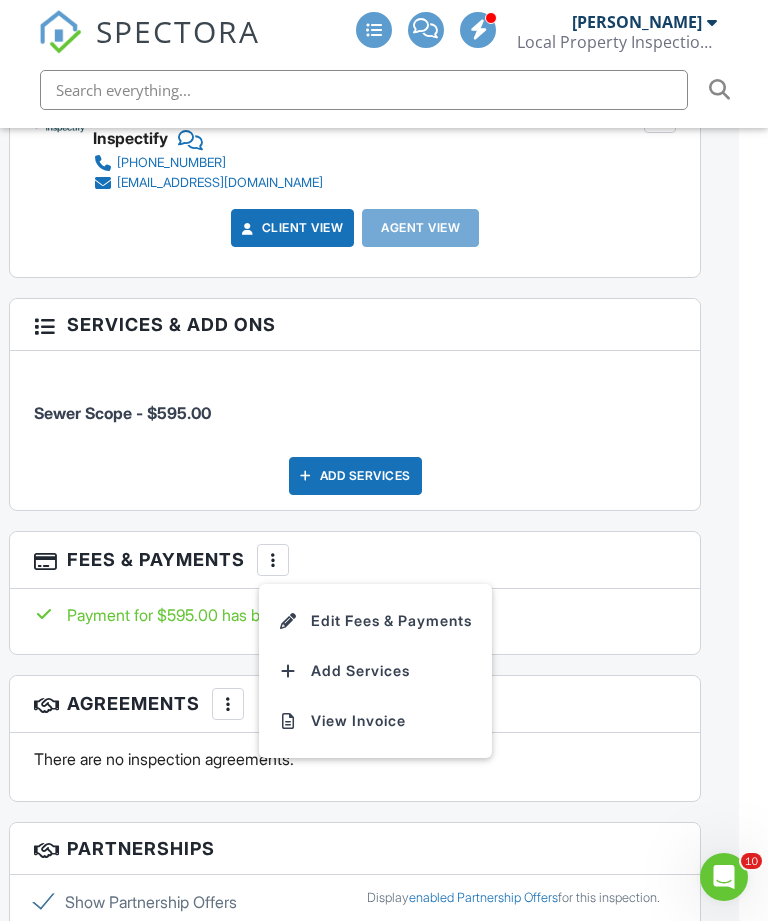click on "Edit Fees & Payments" at bounding box center [375, 621] 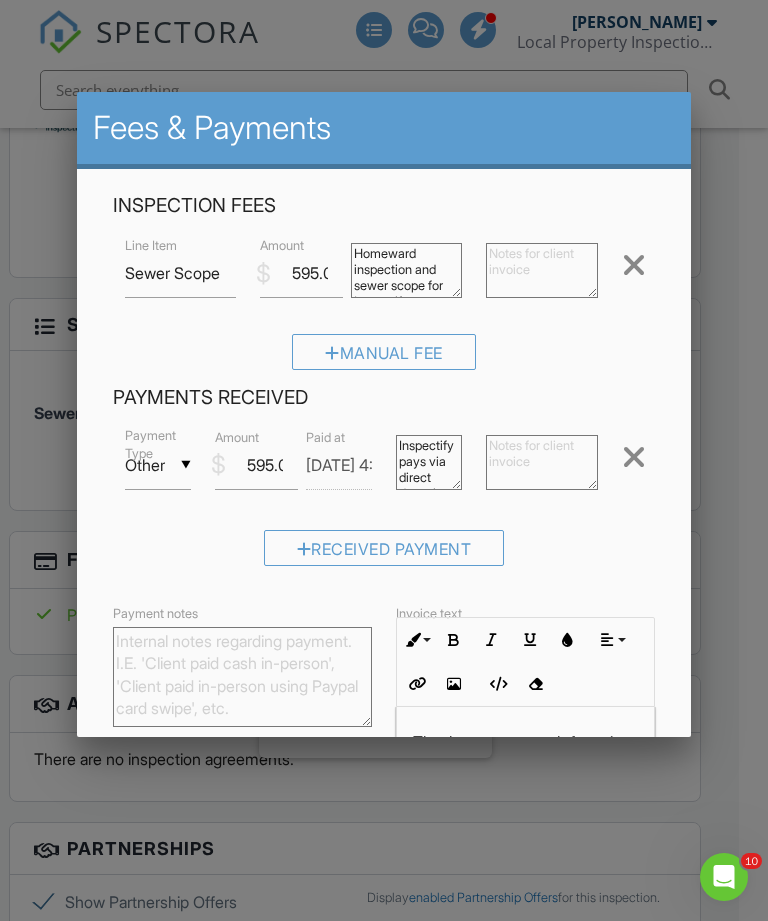 click at bounding box center (634, 457) 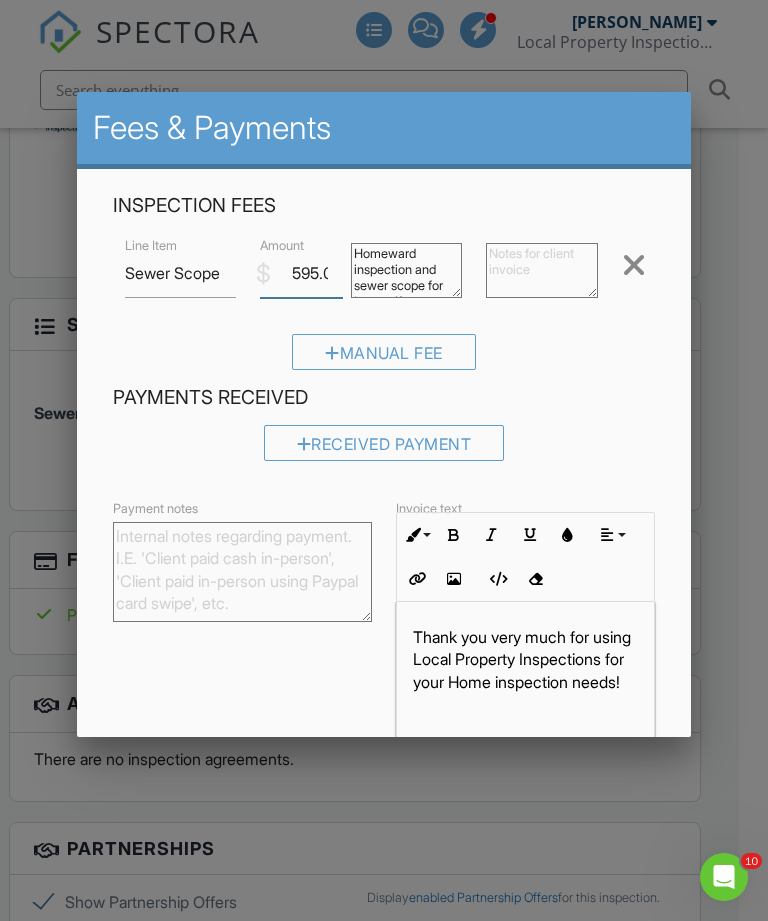 click on "595.00" at bounding box center (301, 273) 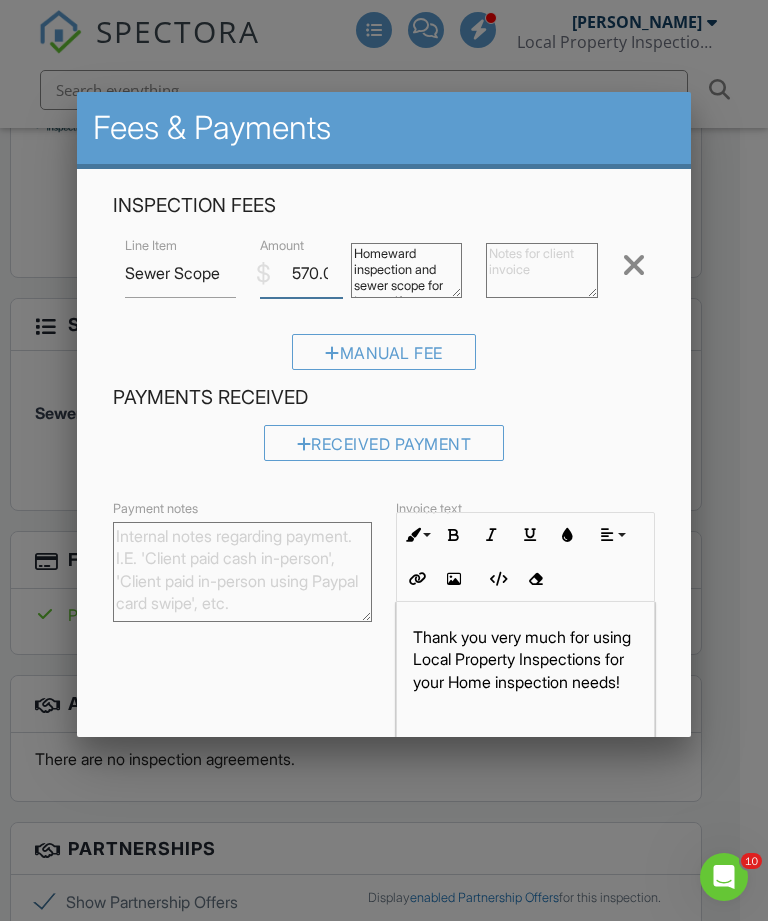 type on "570.00" 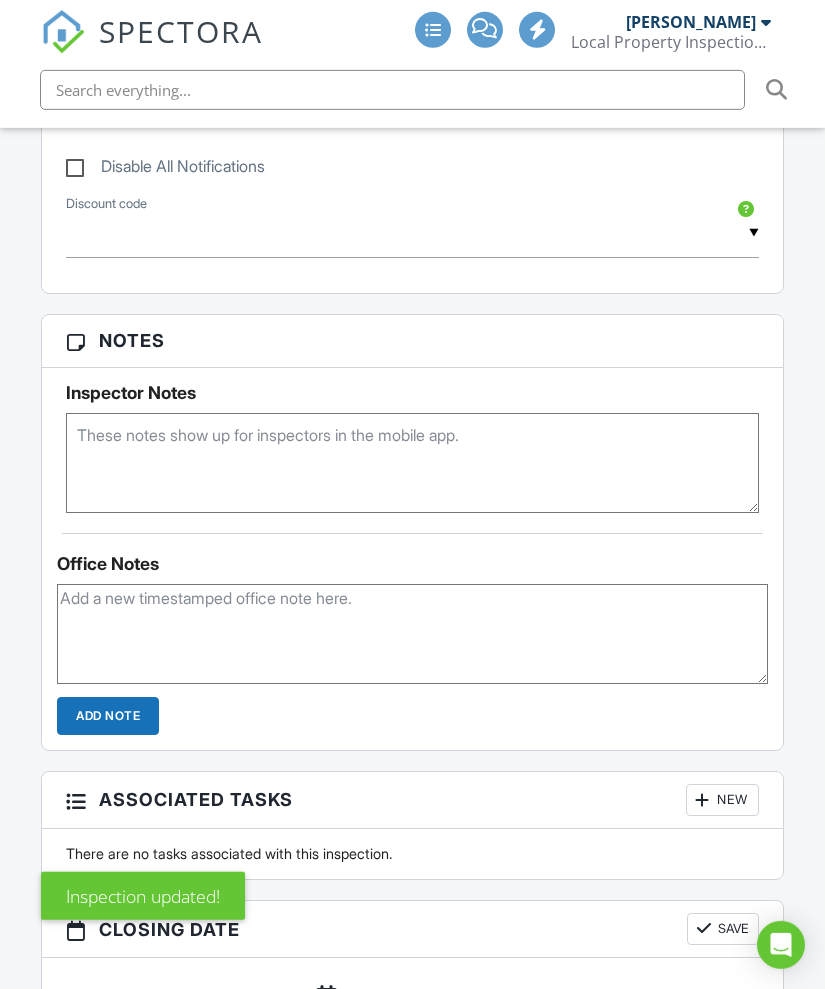 scroll, scrollTop: 1883, scrollLeft: 0, axis: vertical 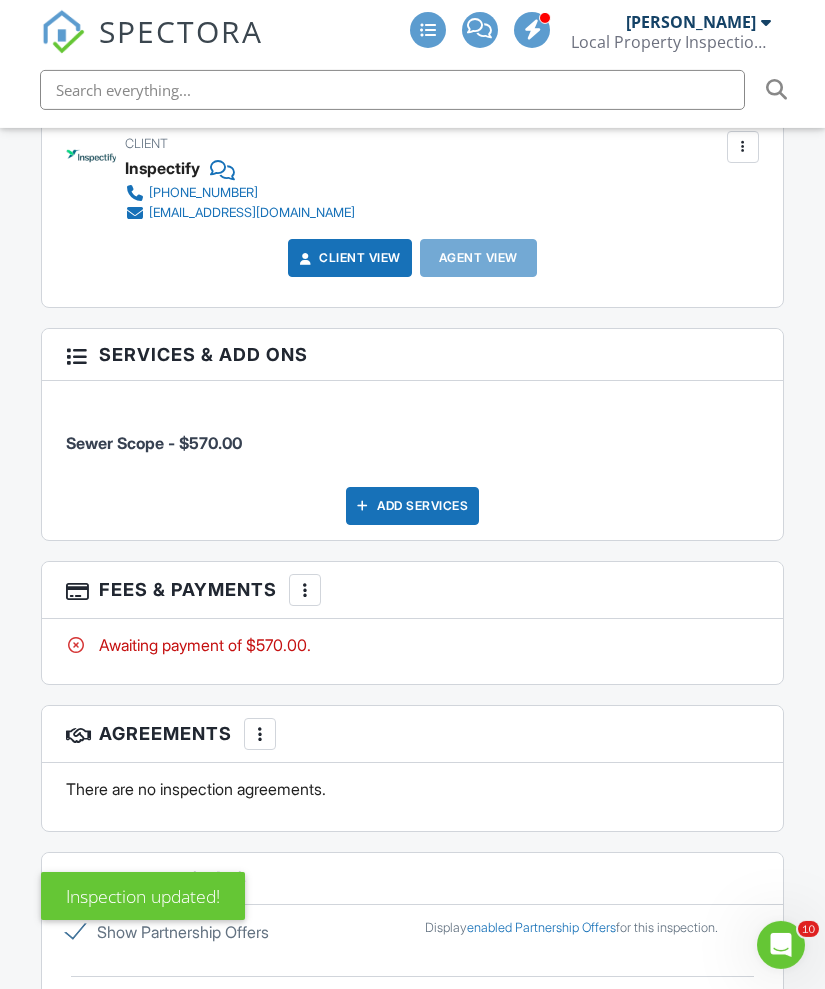 click on "Awaiting payment of $570.00." at bounding box center [412, 645] 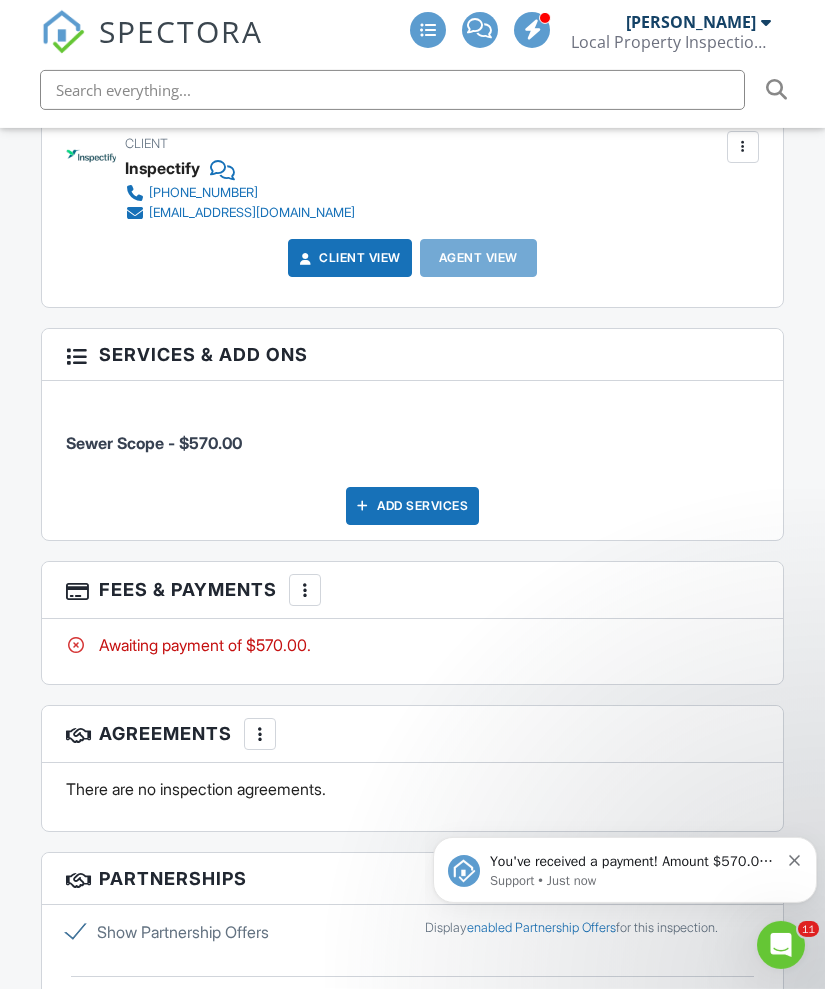 scroll, scrollTop: 0, scrollLeft: 0, axis: both 